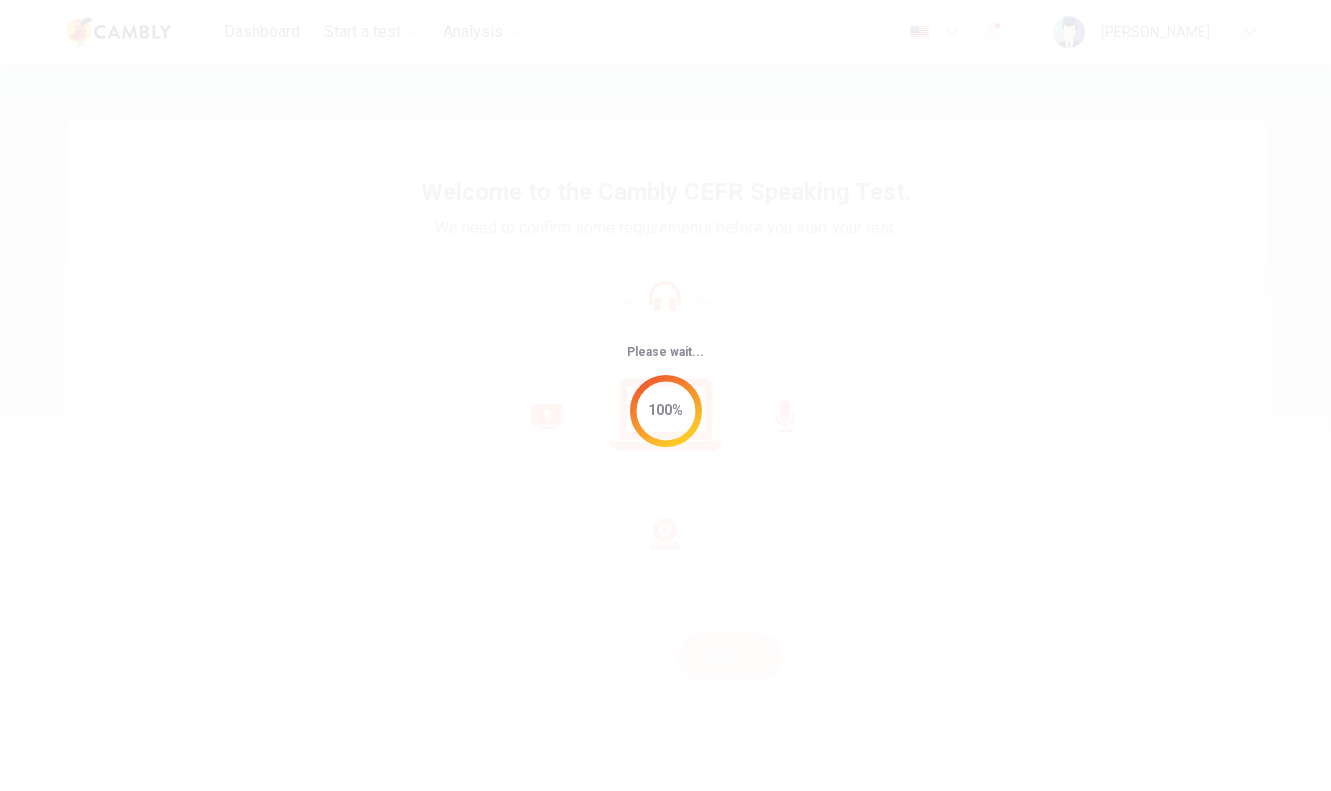 scroll, scrollTop: 0, scrollLeft: 0, axis: both 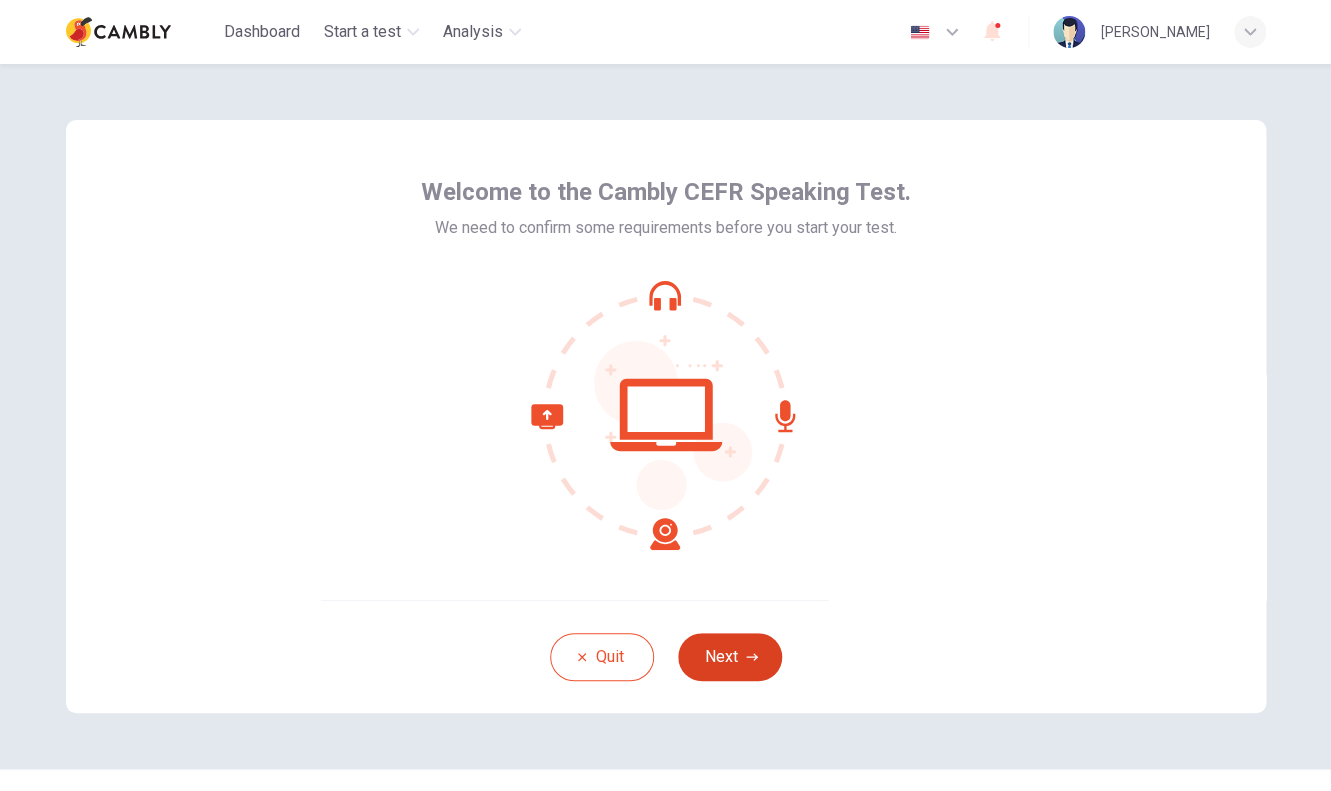 click on "Next" at bounding box center [730, 657] 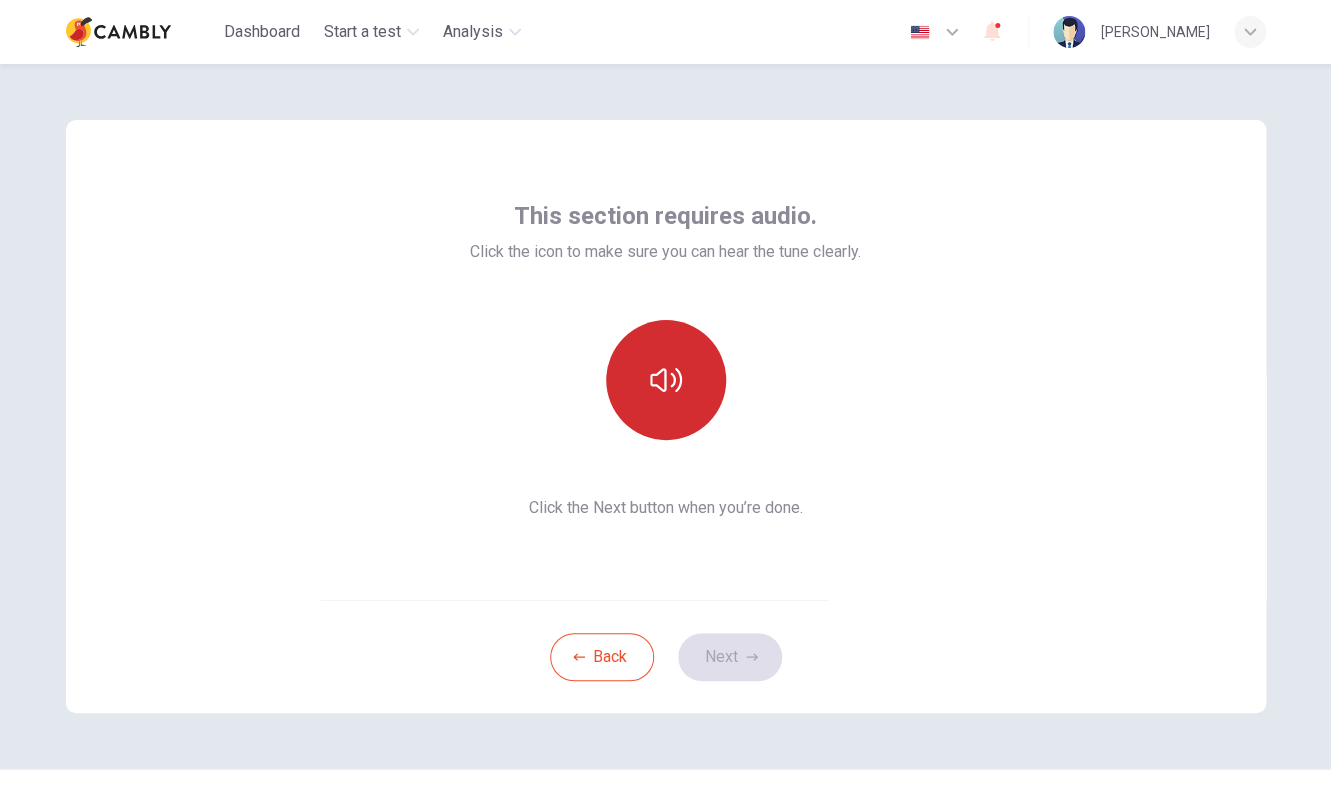 click at bounding box center (666, 380) 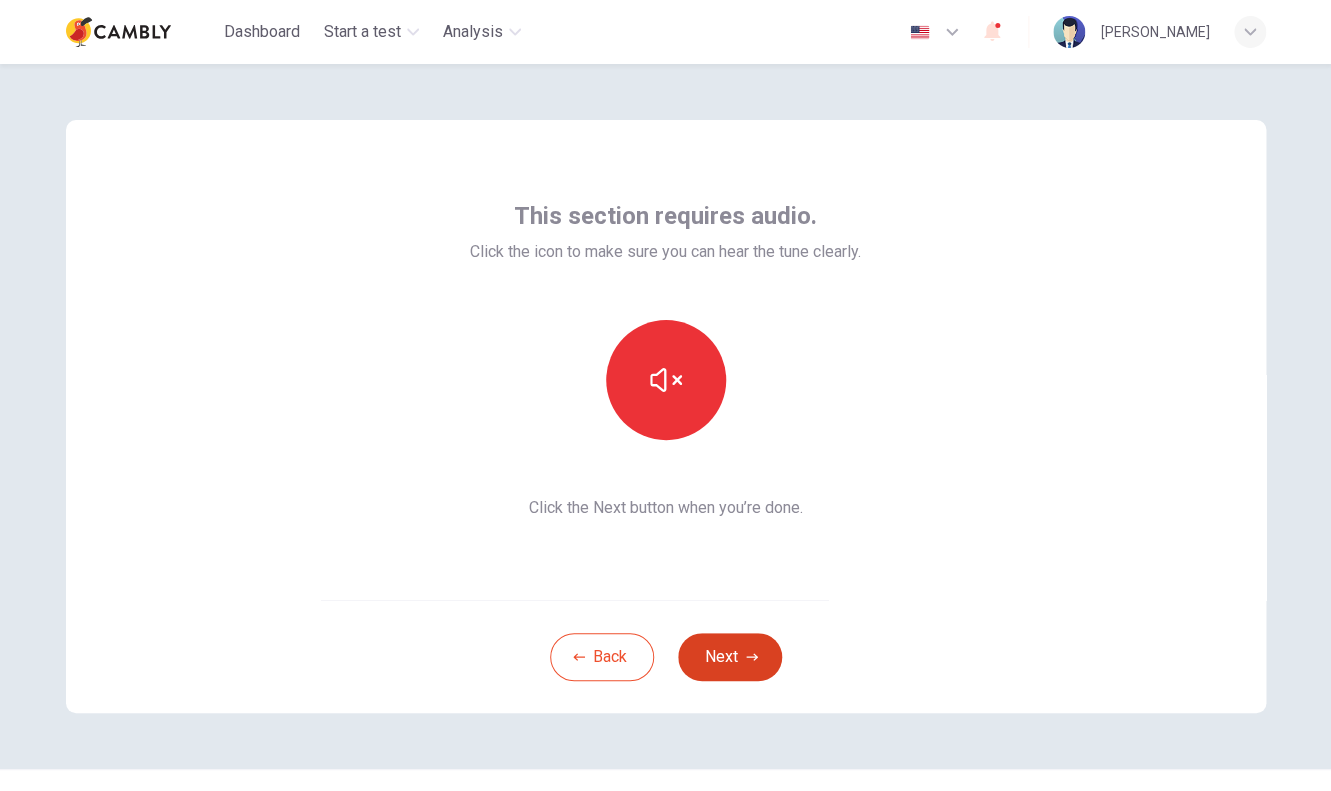 click on "Next" at bounding box center (730, 657) 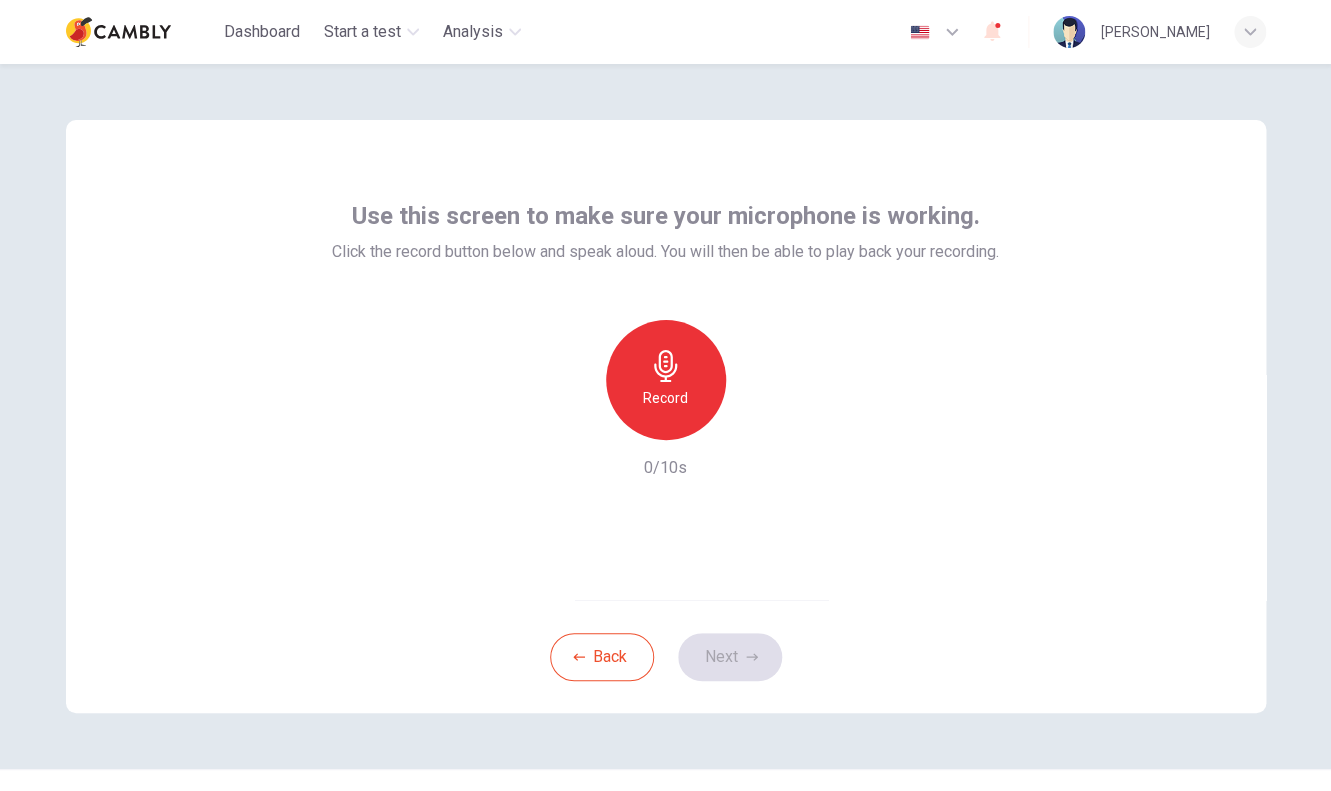click 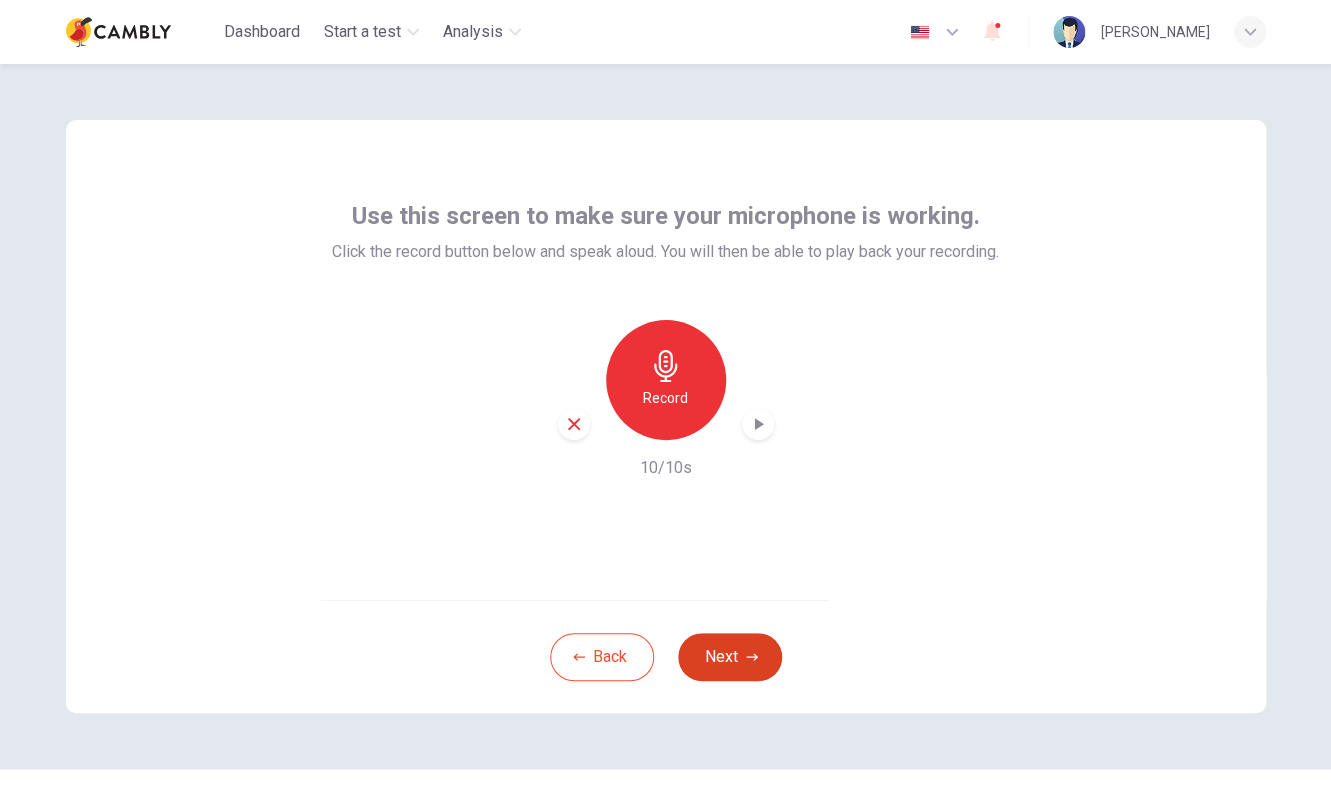 click on "Next" at bounding box center (730, 657) 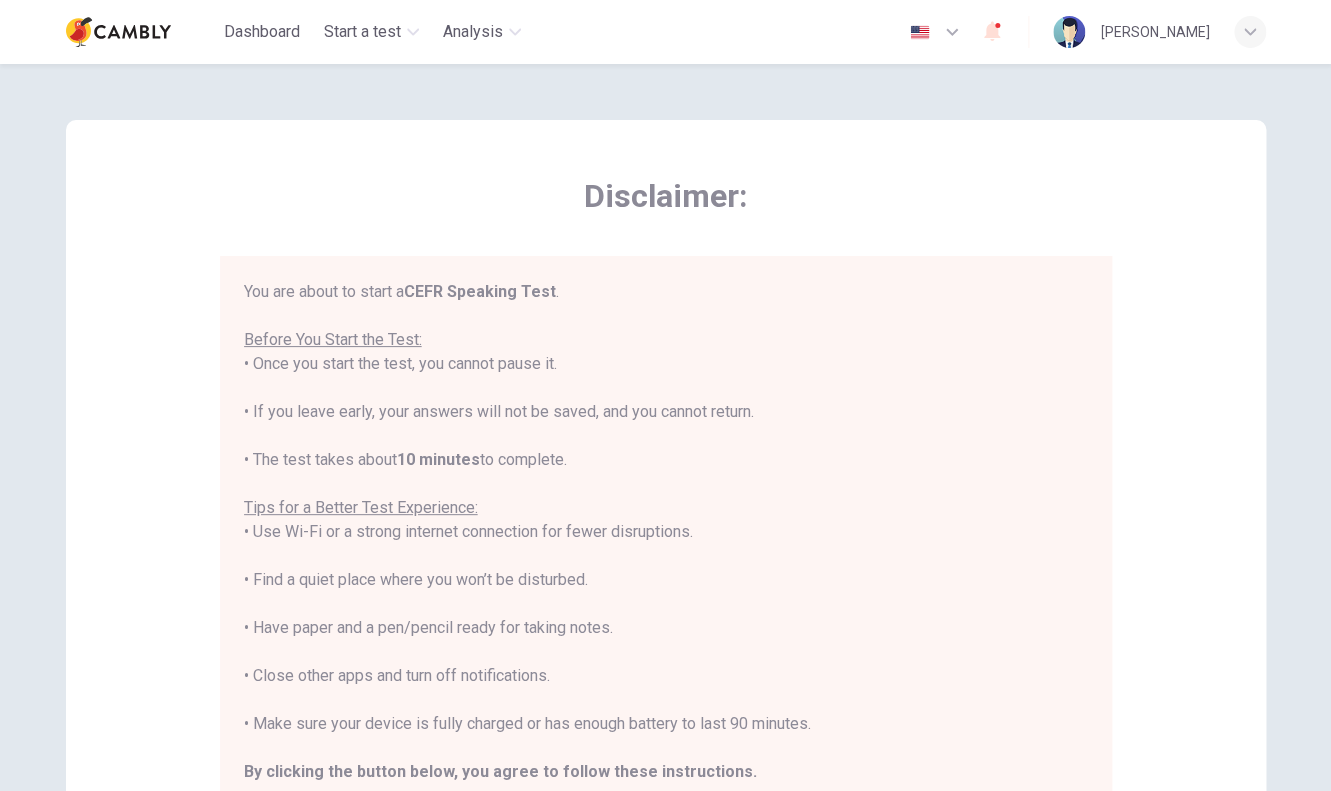 scroll, scrollTop: 24, scrollLeft: 0, axis: vertical 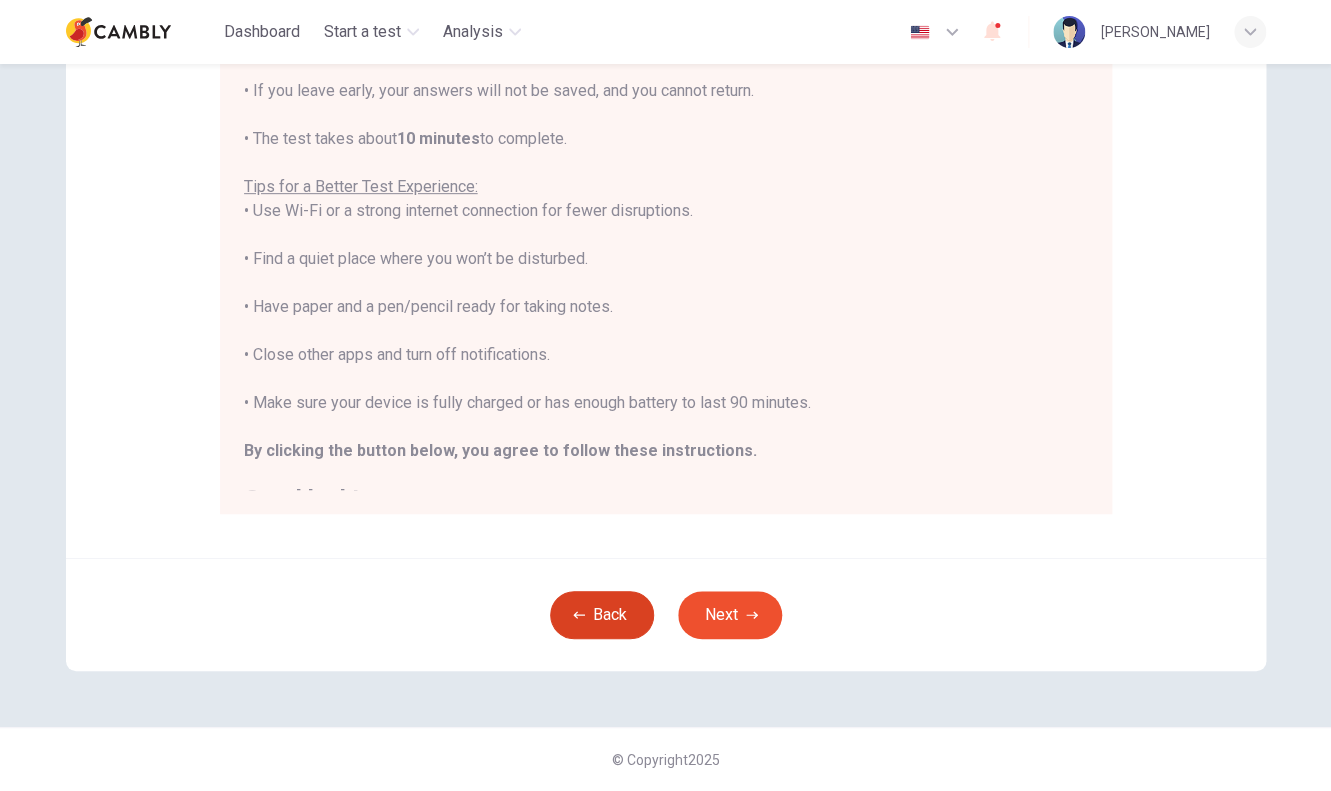 click on "Back" at bounding box center [602, 615] 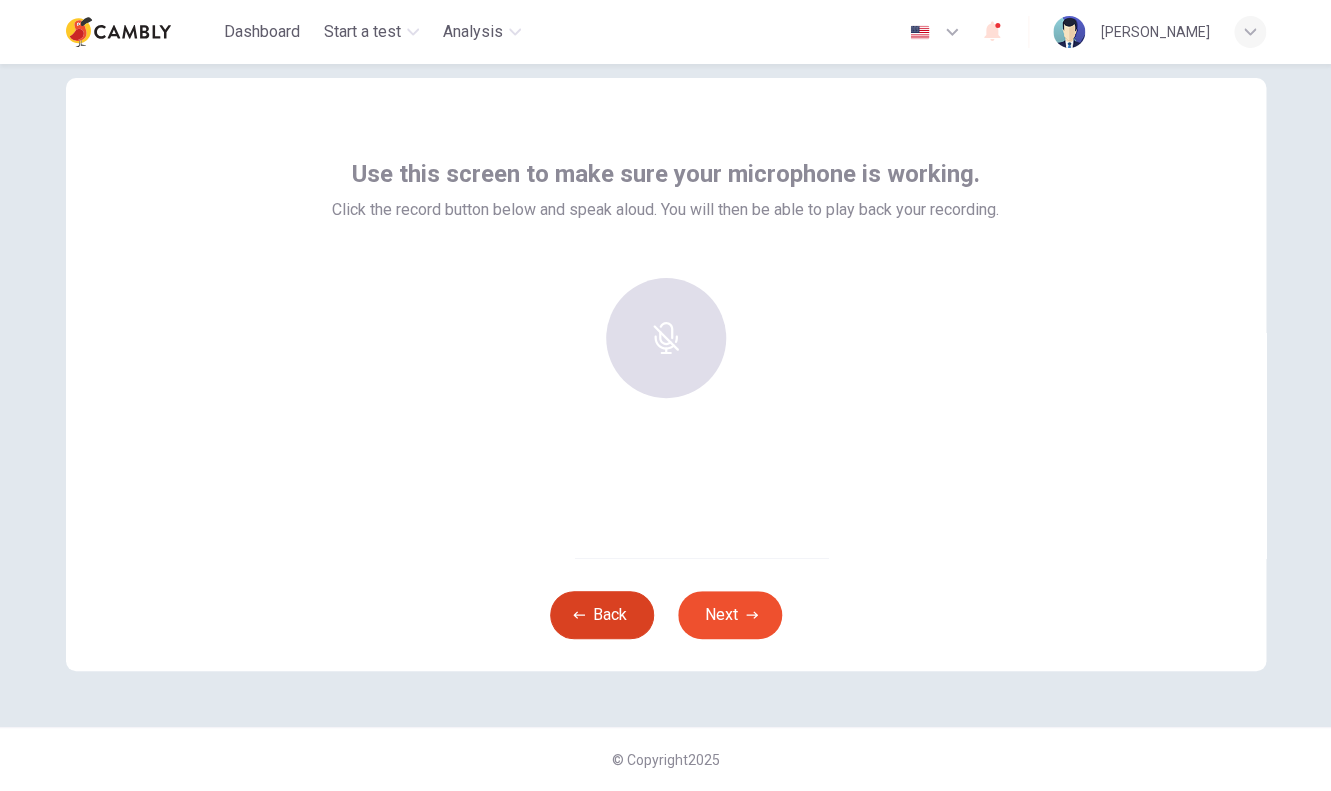 scroll, scrollTop: 43, scrollLeft: 0, axis: vertical 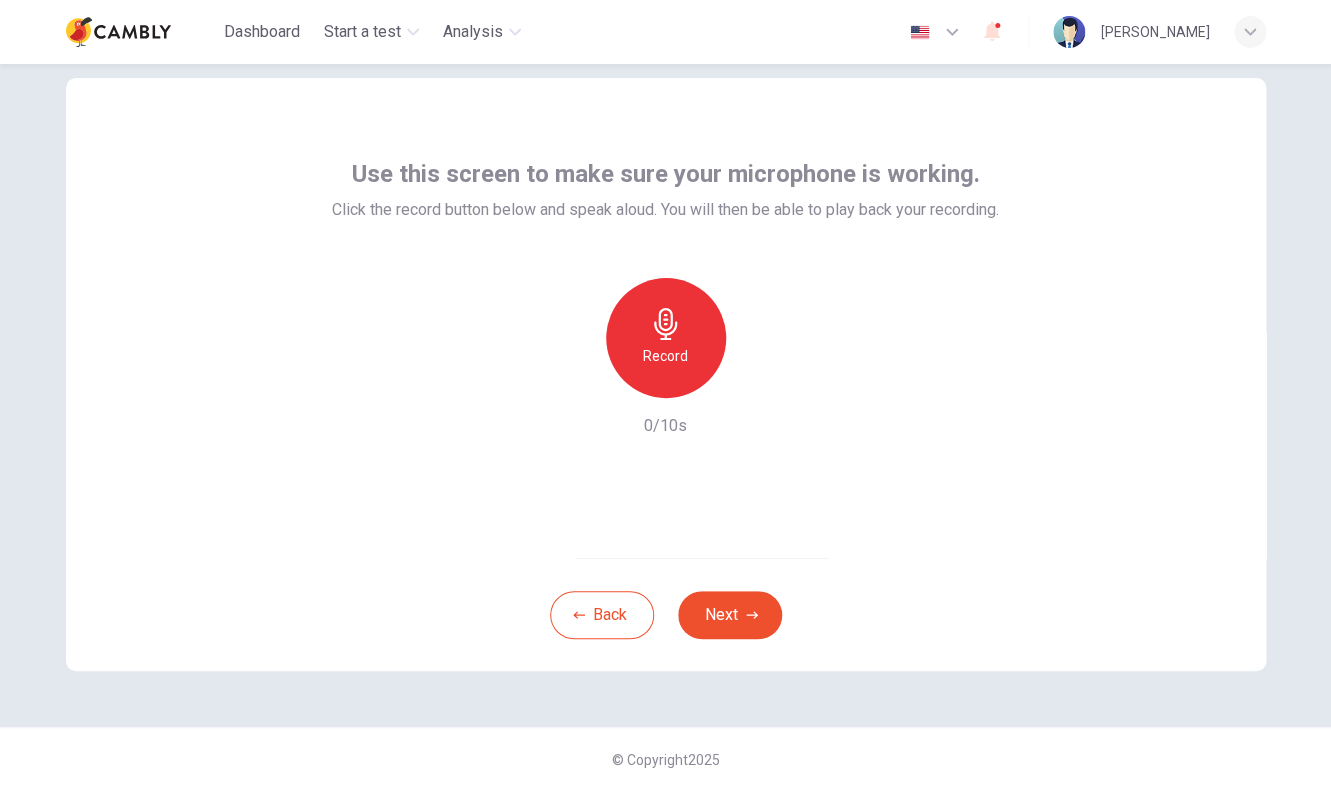 click 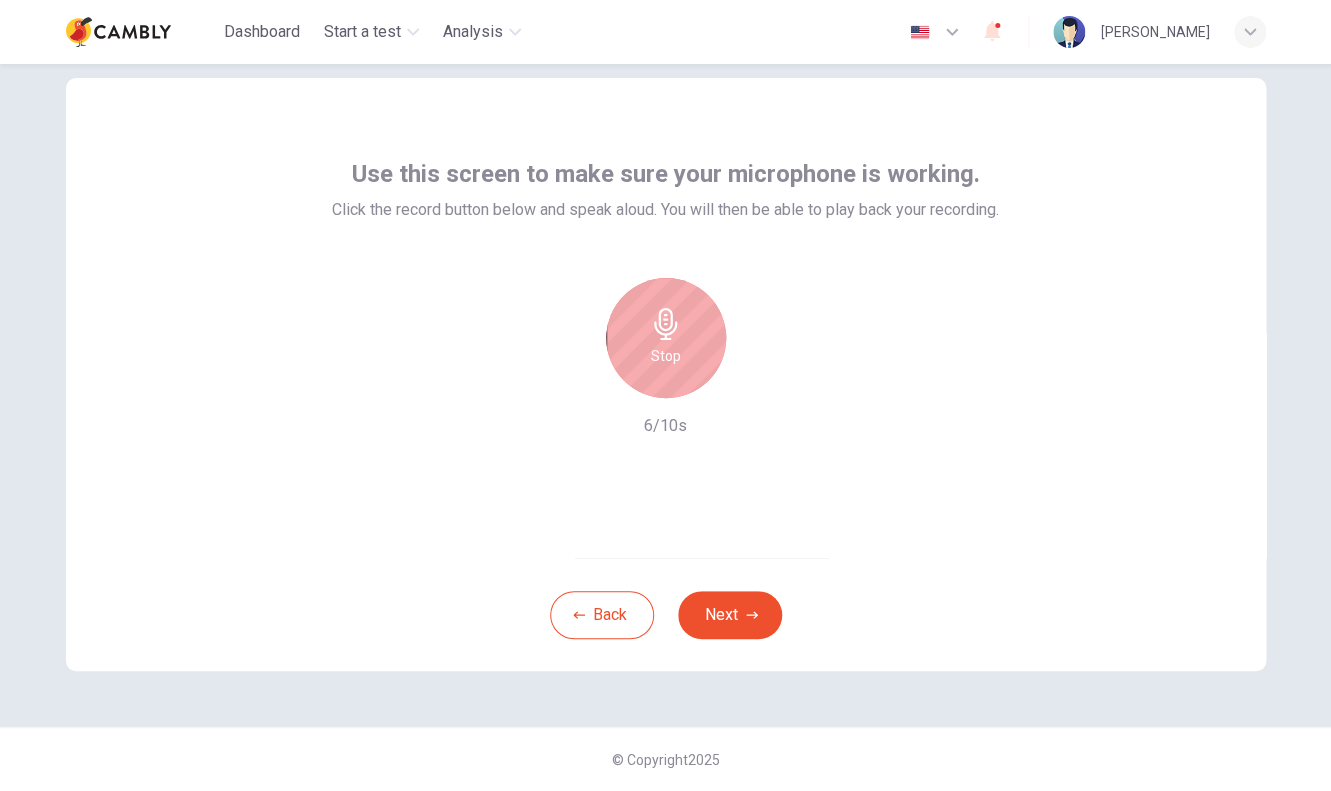 click 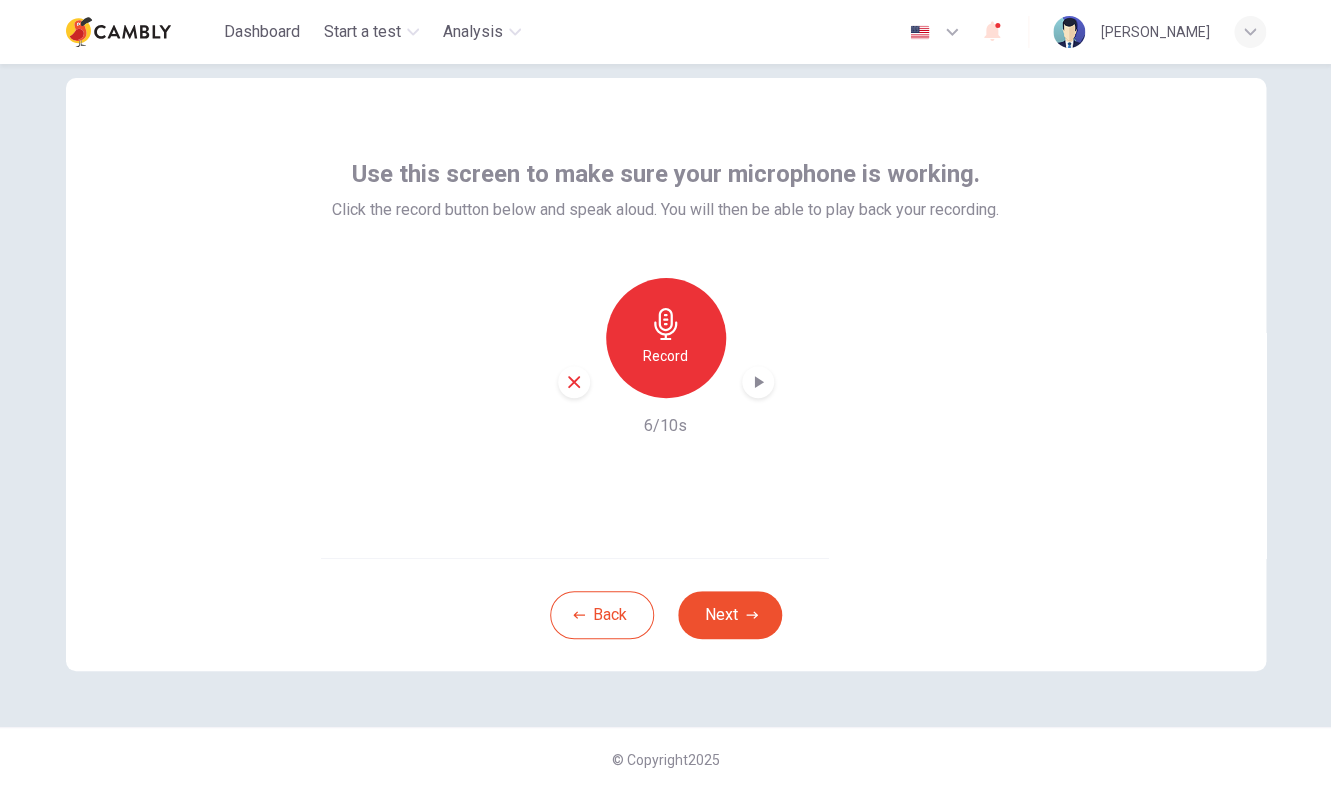 click 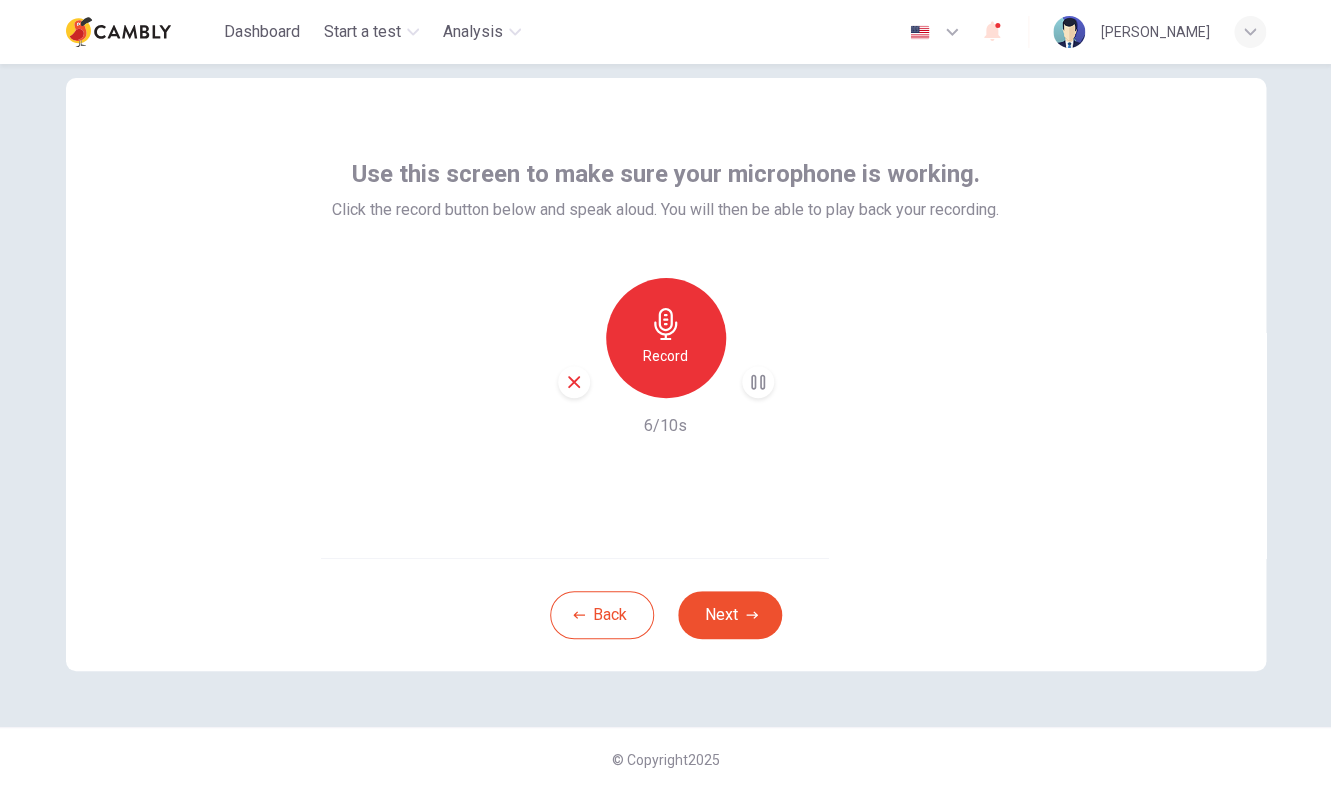 click at bounding box center [574, 382] 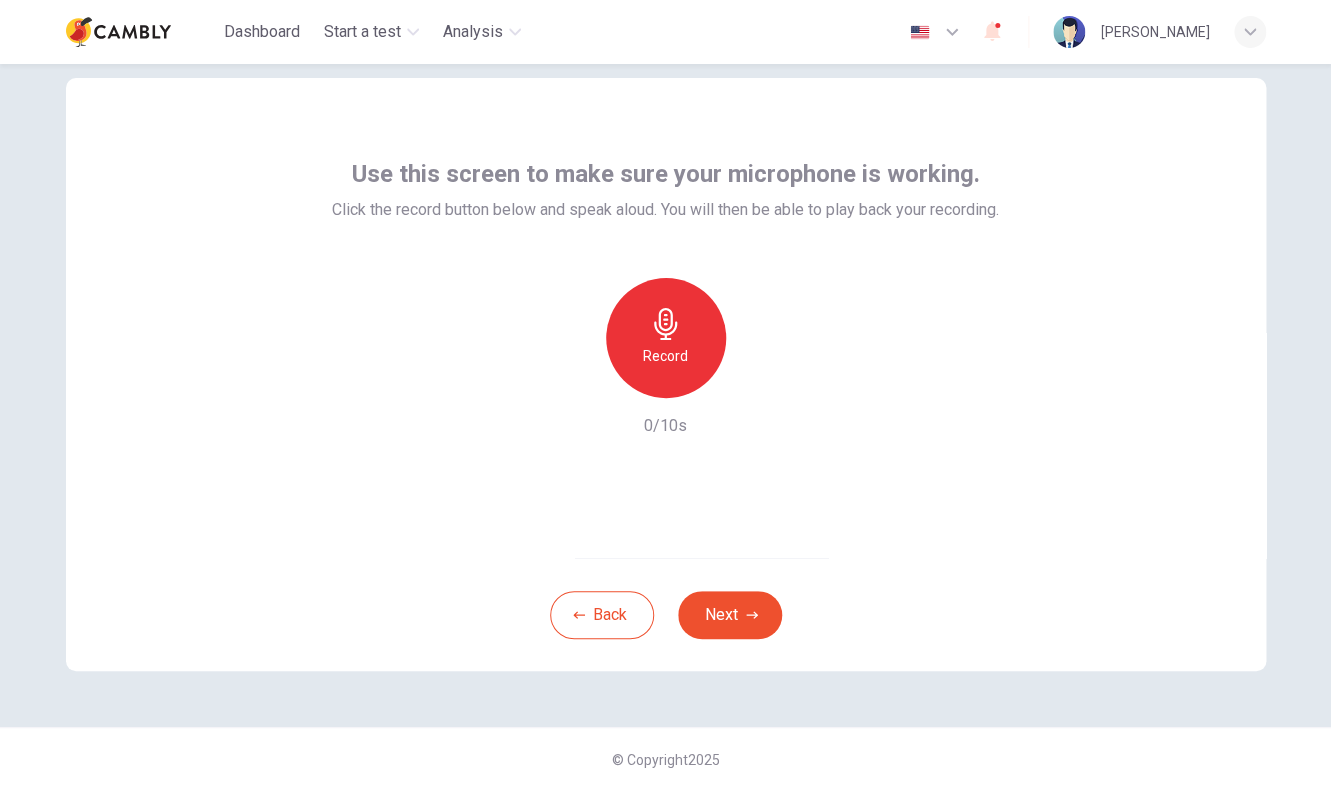 click on "Record" at bounding box center (665, 356) 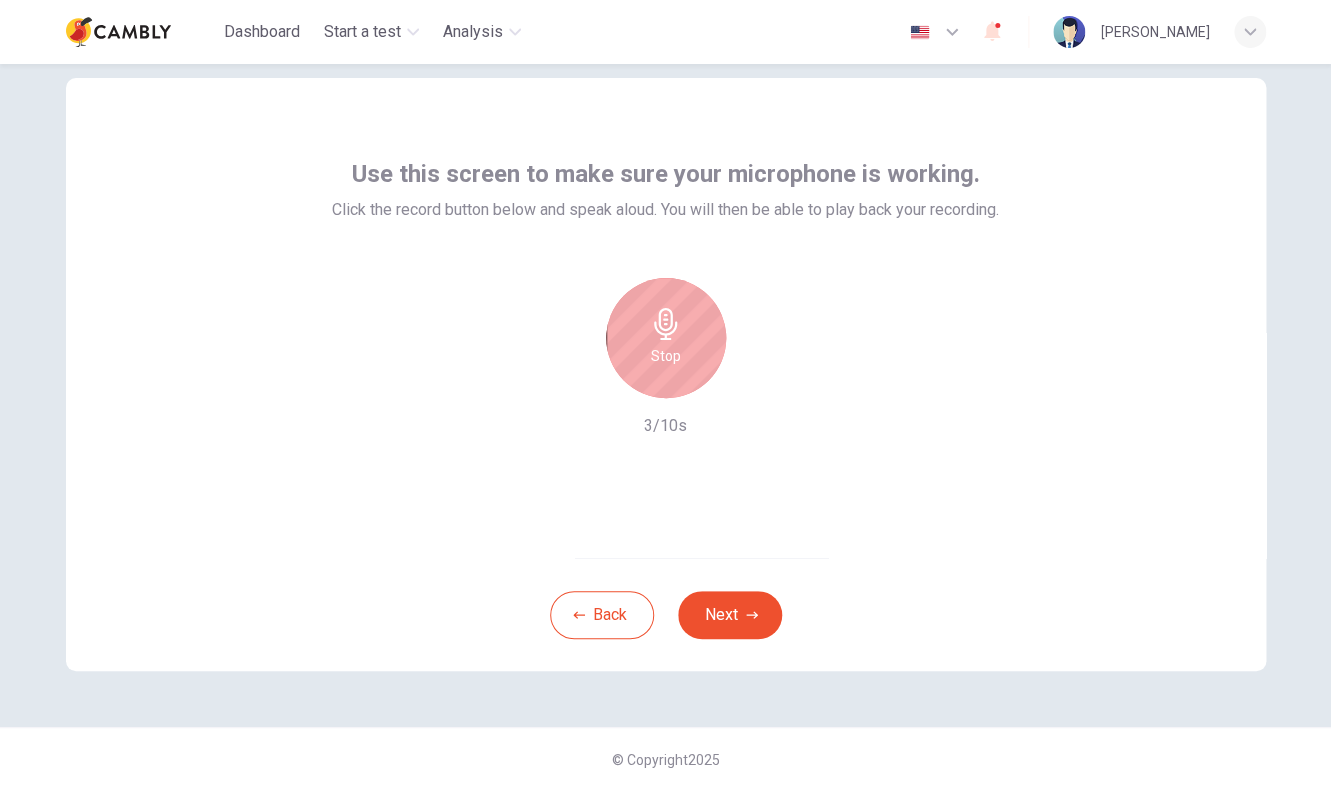 click on "Stop" at bounding box center [666, 356] 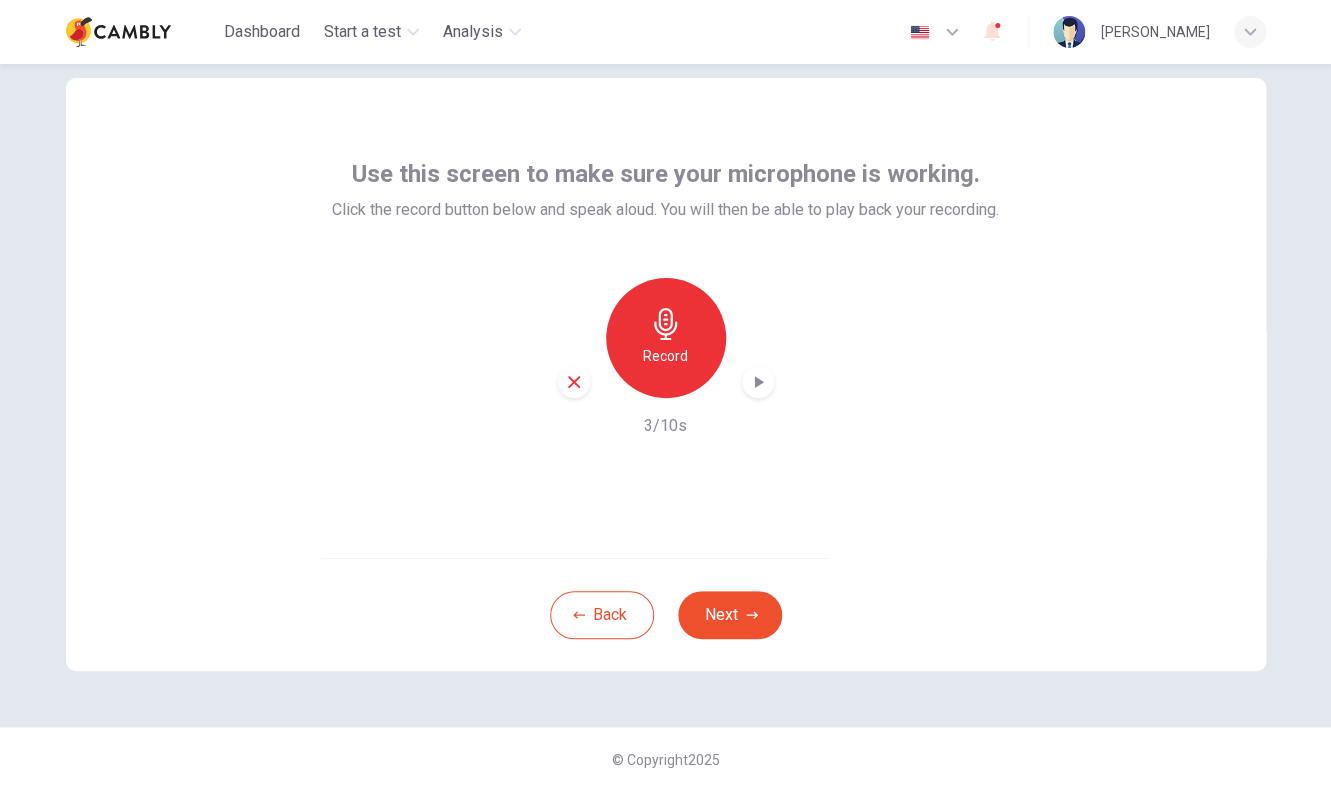 click 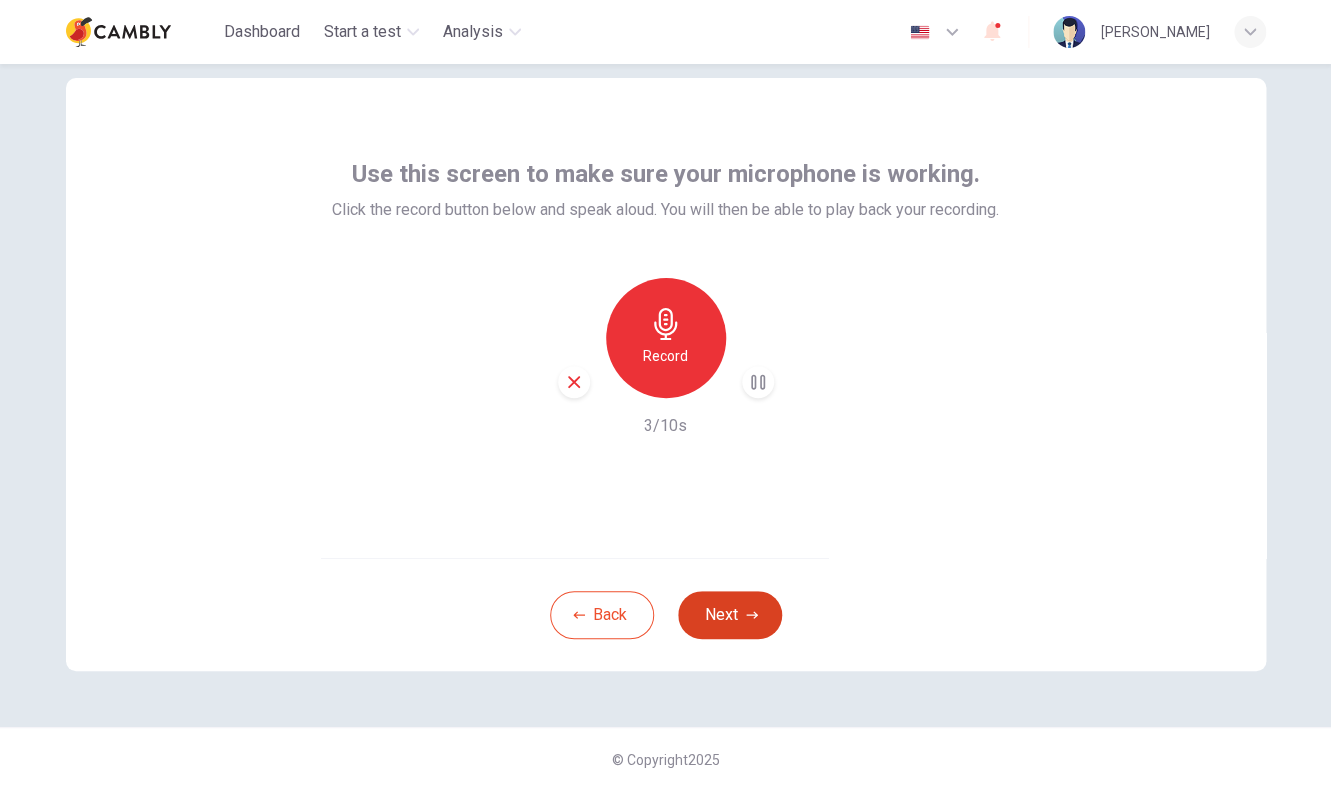 click on "Next" at bounding box center (730, 615) 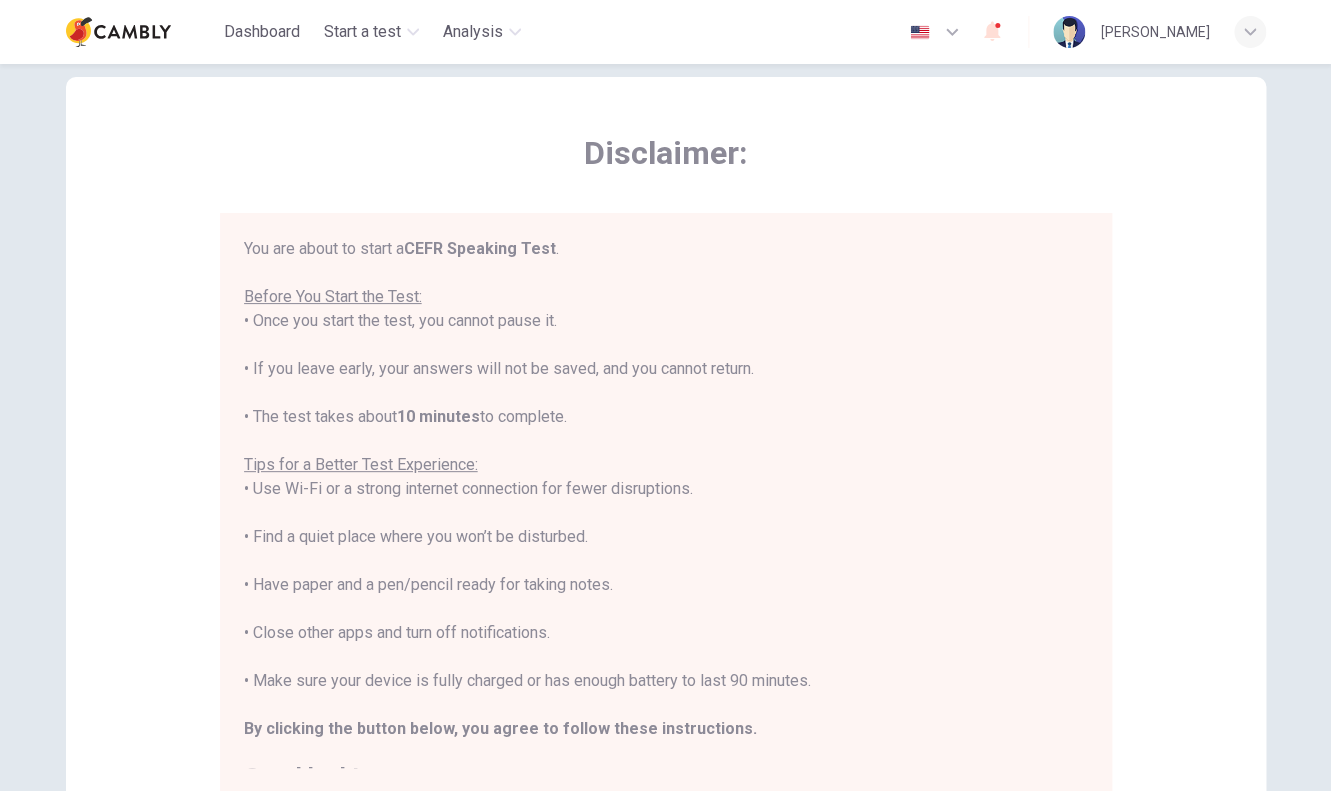 scroll, scrollTop: 24, scrollLeft: 0, axis: vertical 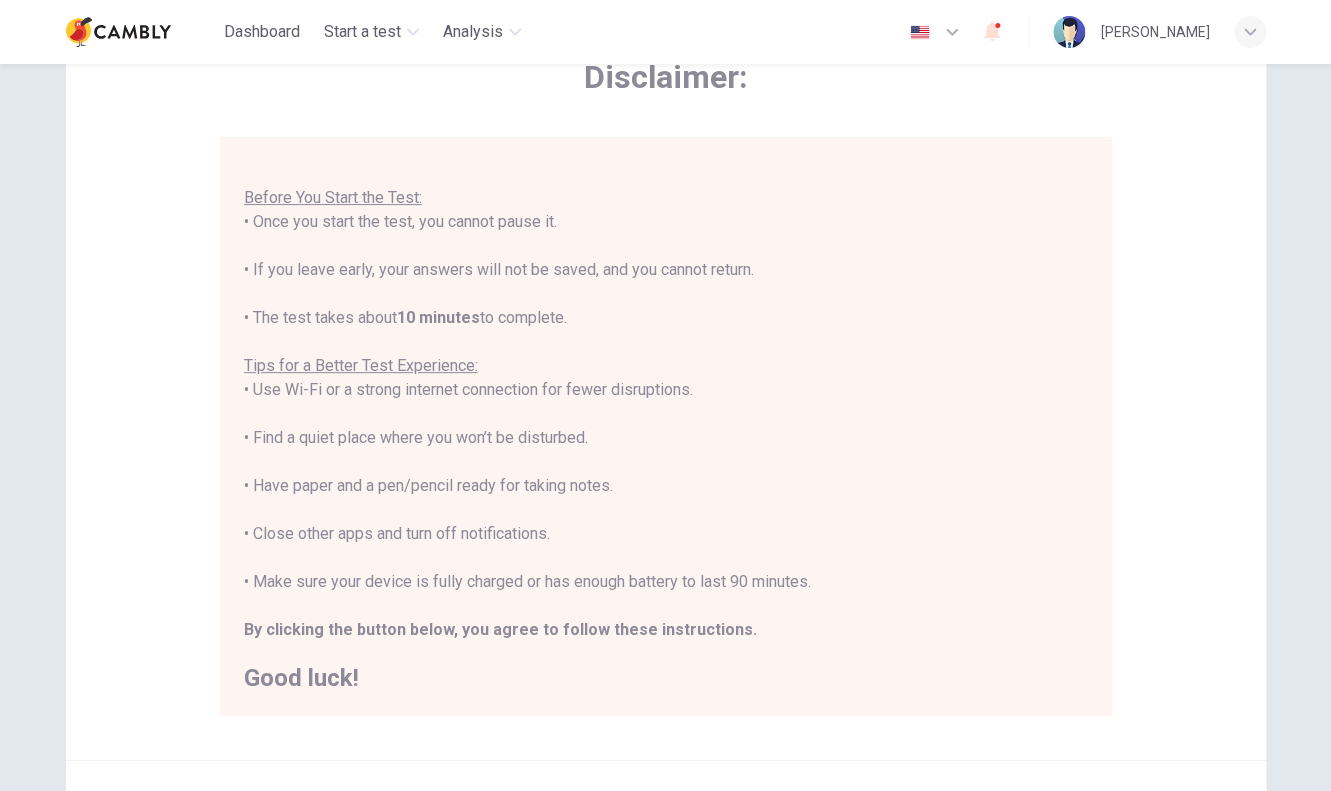 type 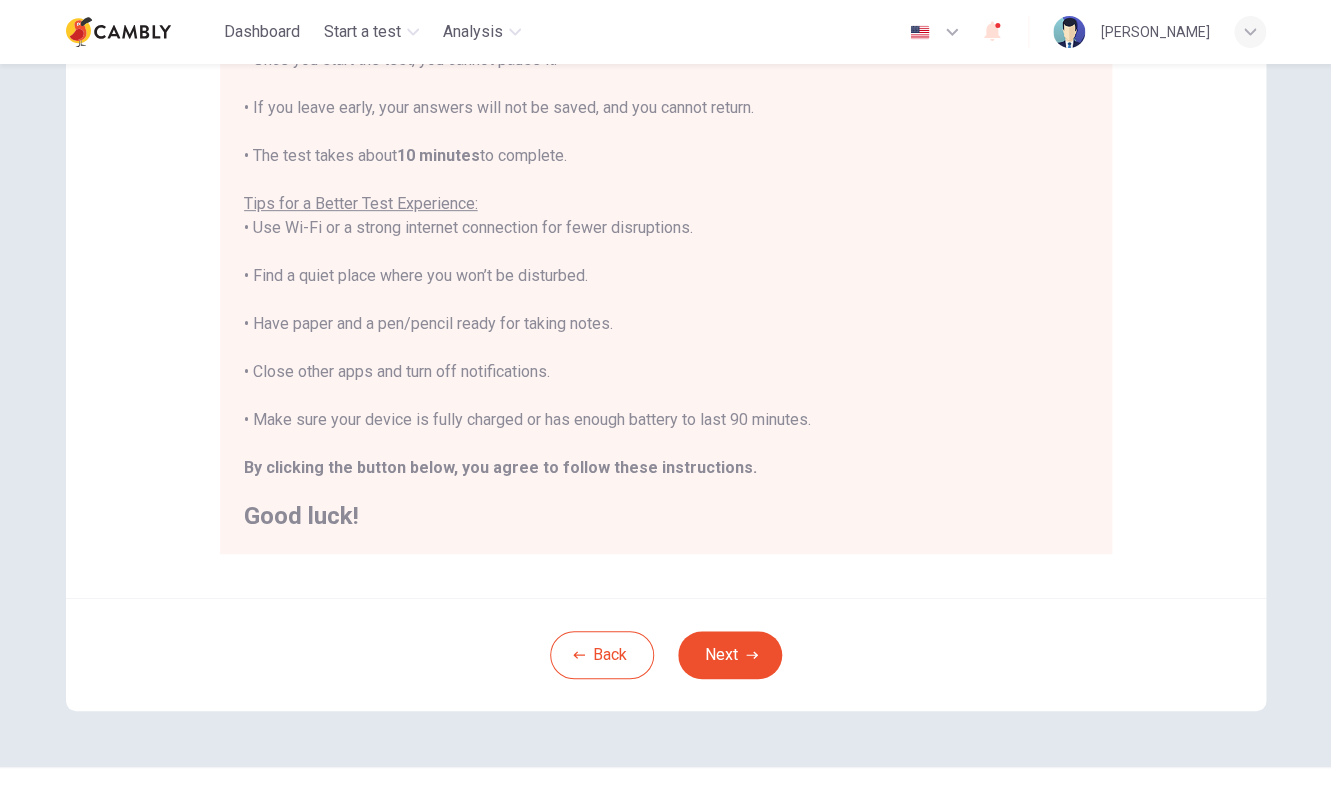 scroll, scrollTop: 282, scrollLeft: 0, axis: vertical 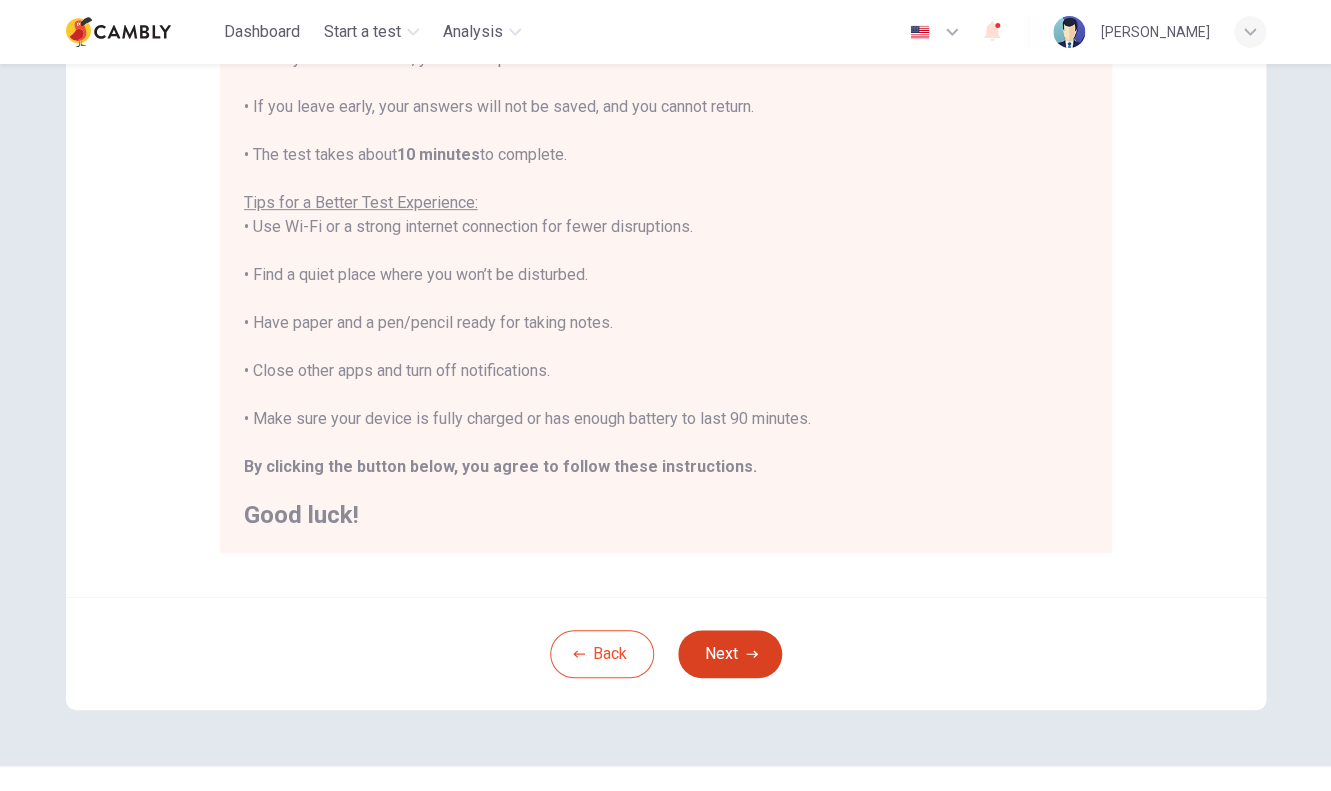 click on "Next" at bounding box center [730, 654] 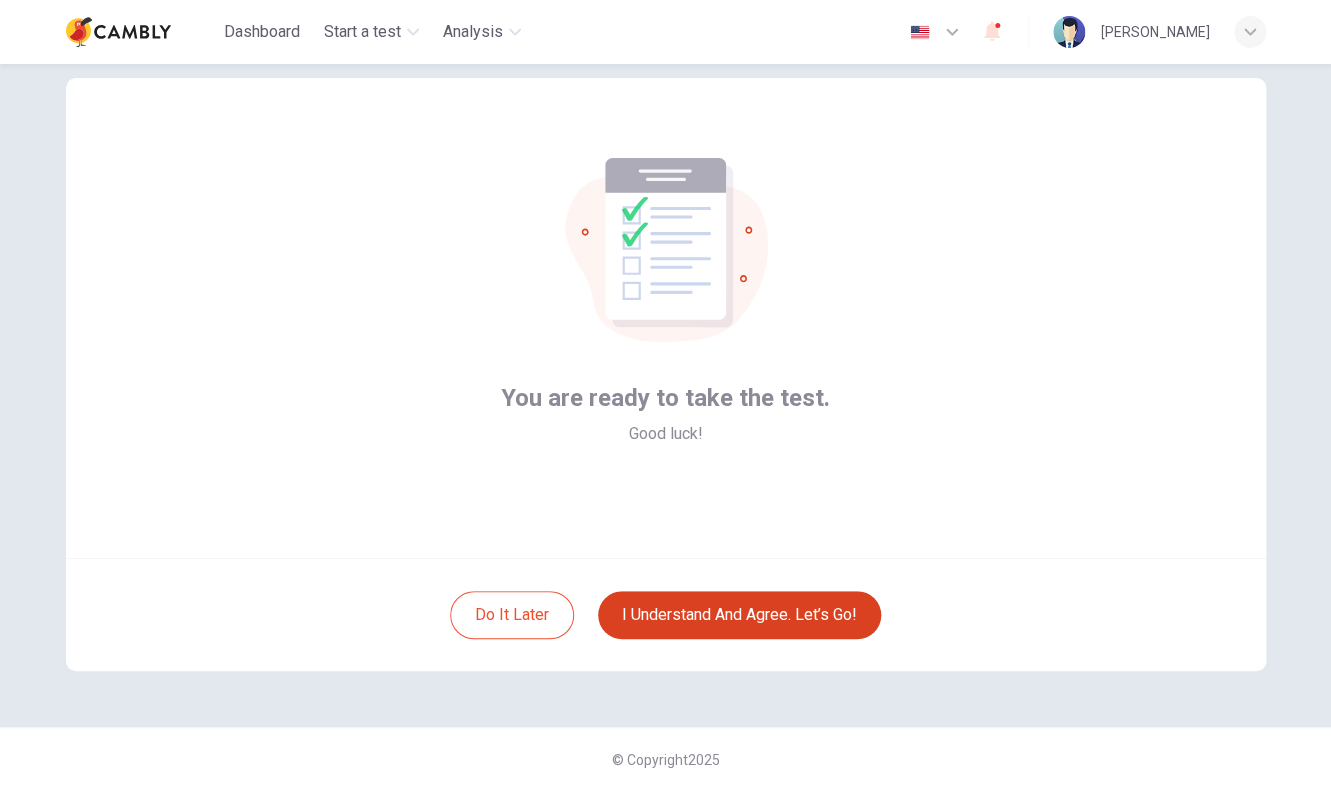 scroll, scrollTop: 0, scrollLeft: 0, axis: both 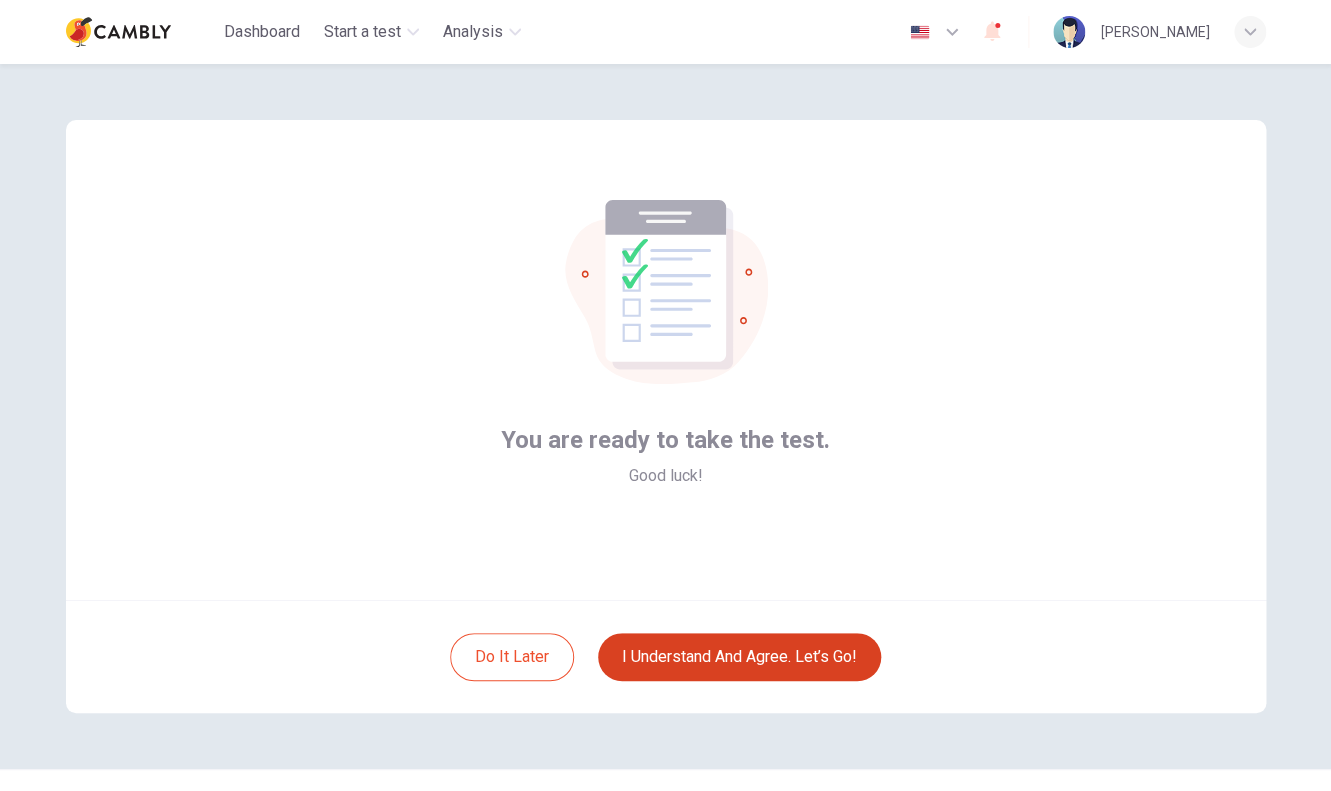 click on "I understand and agree. Let’s go!" at bounding box center (739, 657) 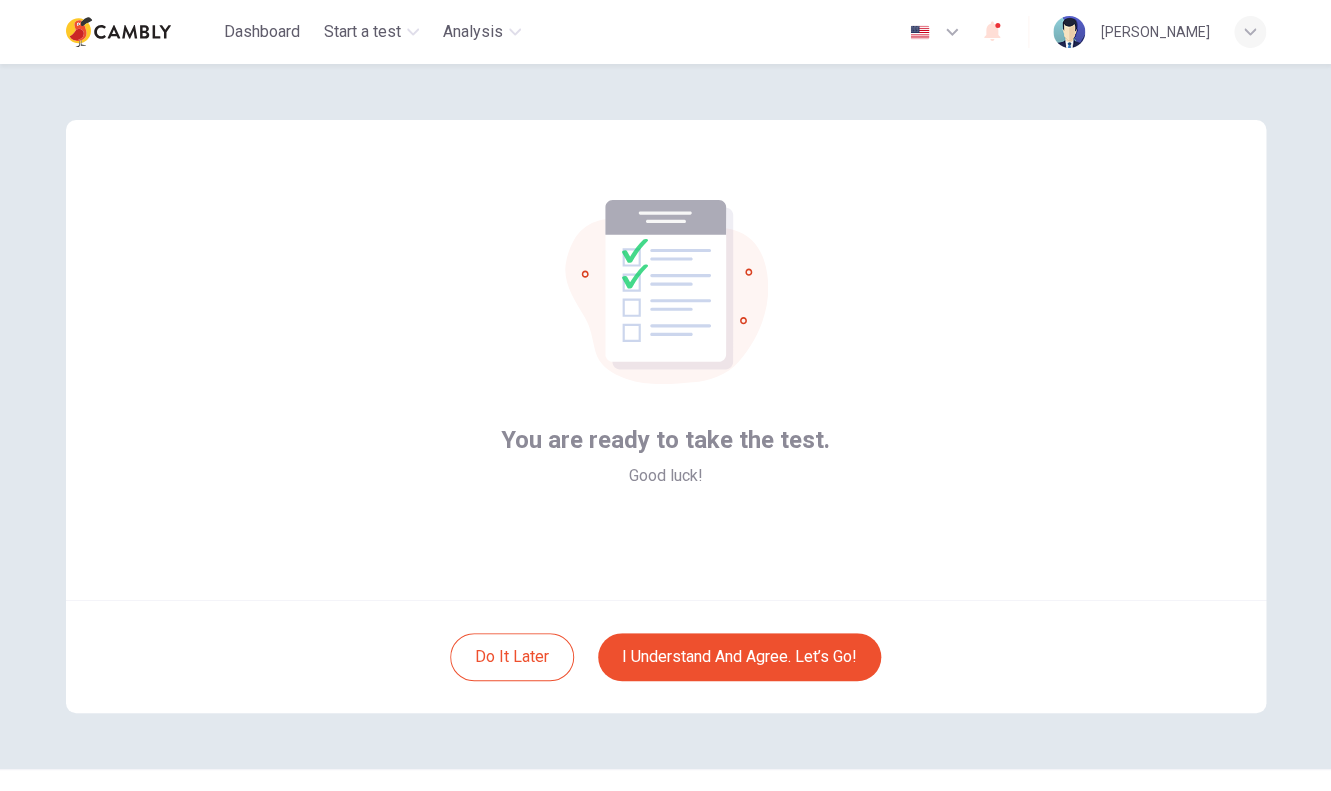 click on "You are ready to take the test. Good luck!" at bounding box center (666, 360) 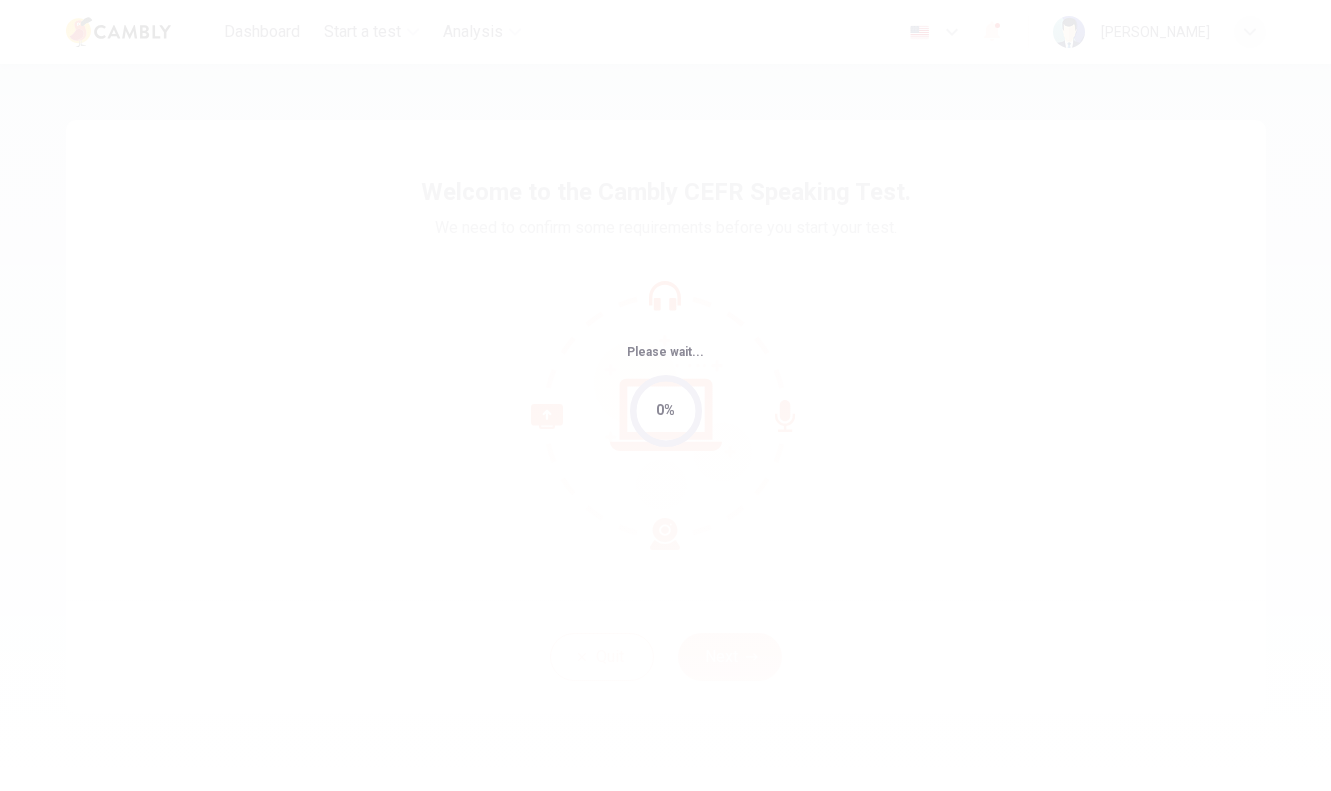 scroll, scrollTop: 0, scrollLeft: 0, axis: both 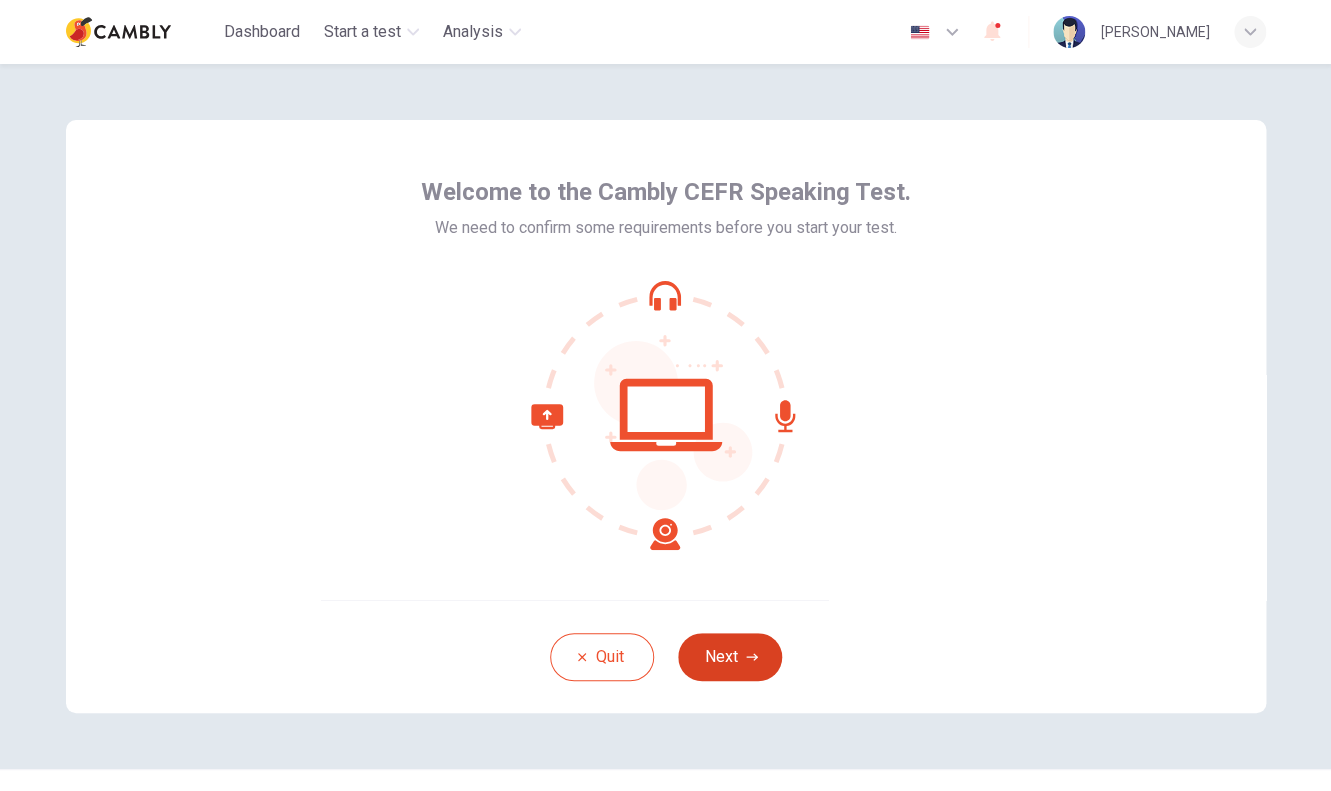 click on "Next" at bounding box center [730, 657] 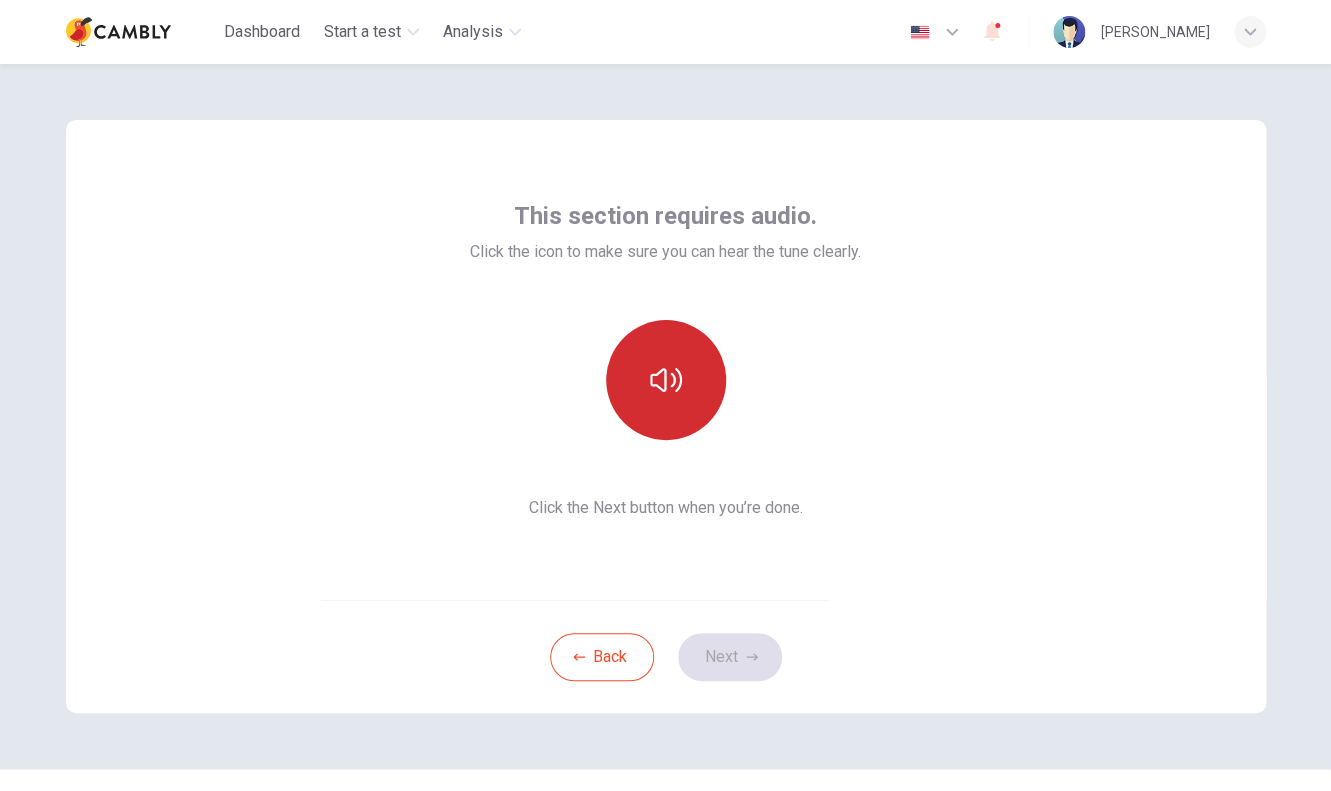 click at bounding box center (666, 380) 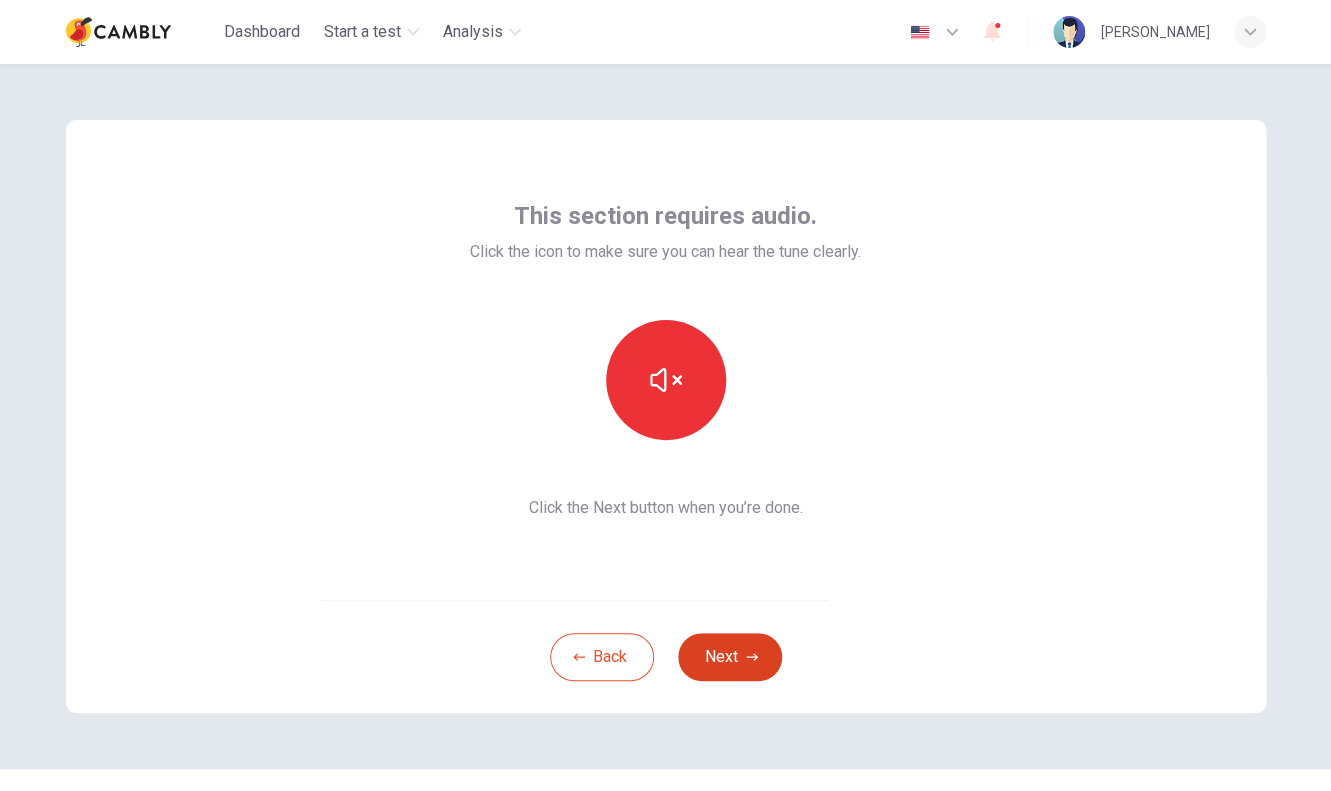 click on "Next" at bounding box center (730, 657) 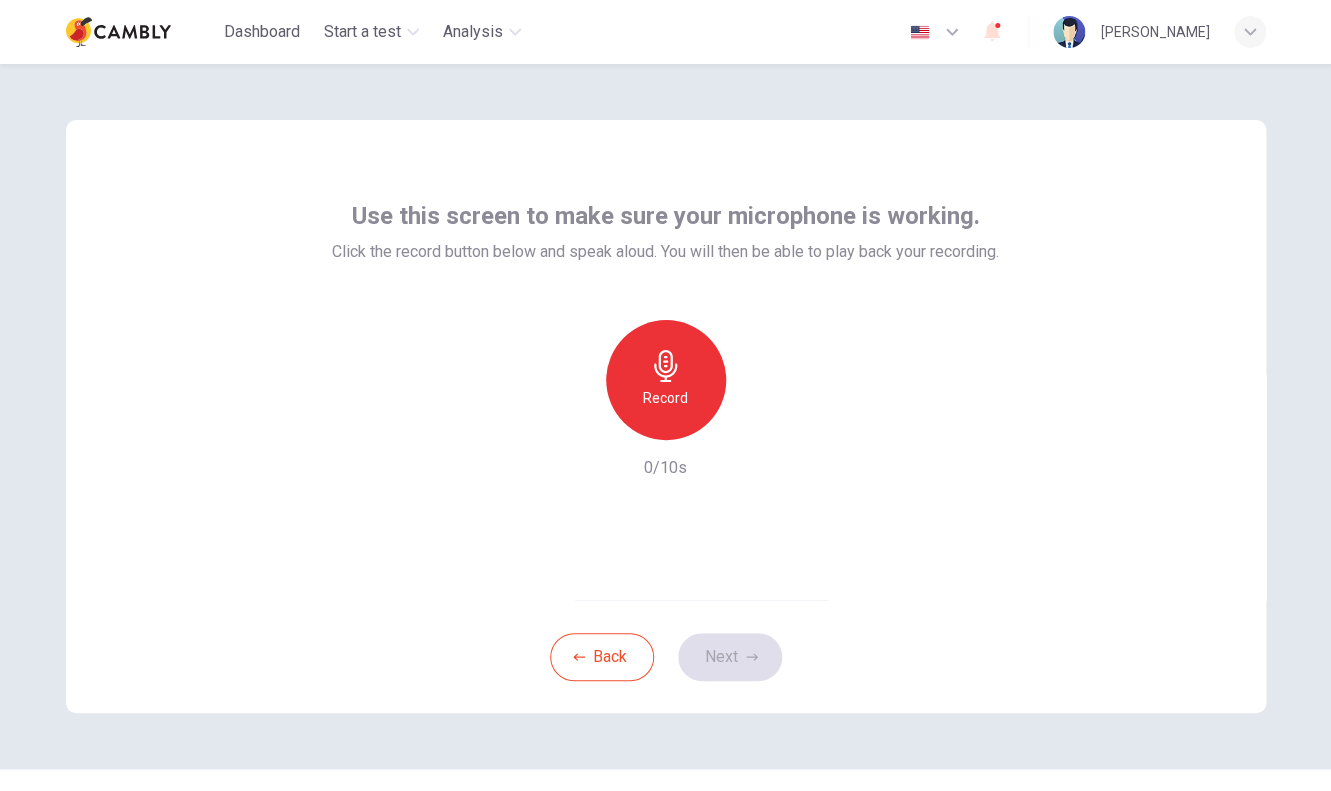 click on "Record" at bounding box center (666, 380) 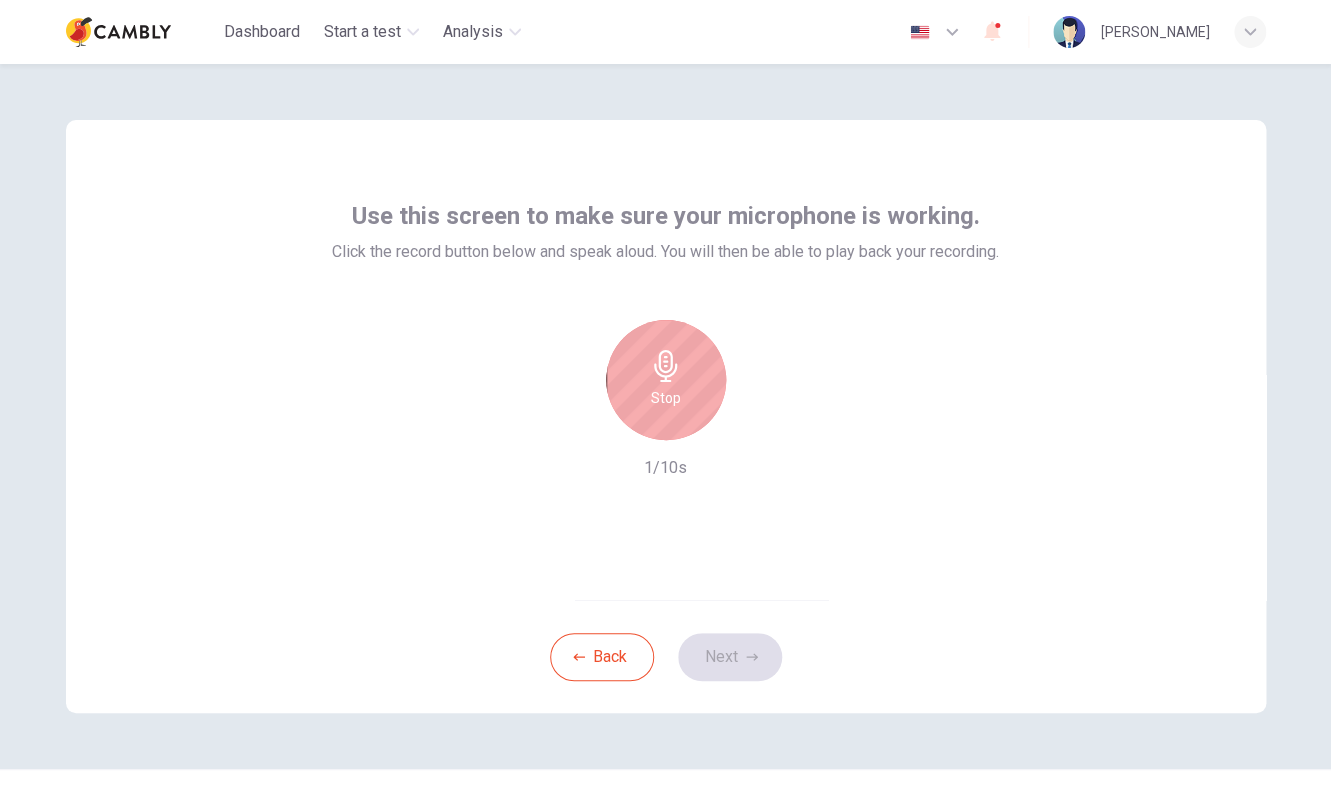 click on "Stop" at bounding box center (666, 380) 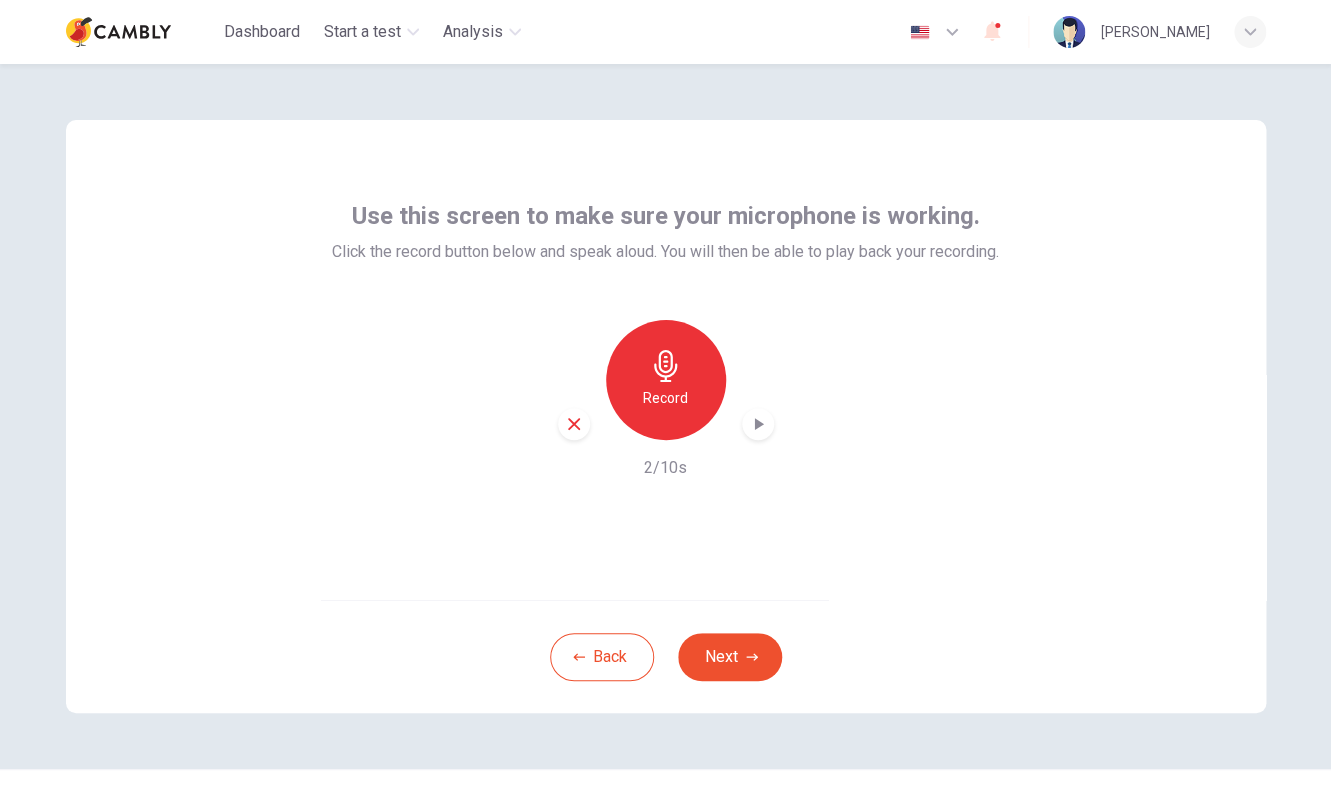 click 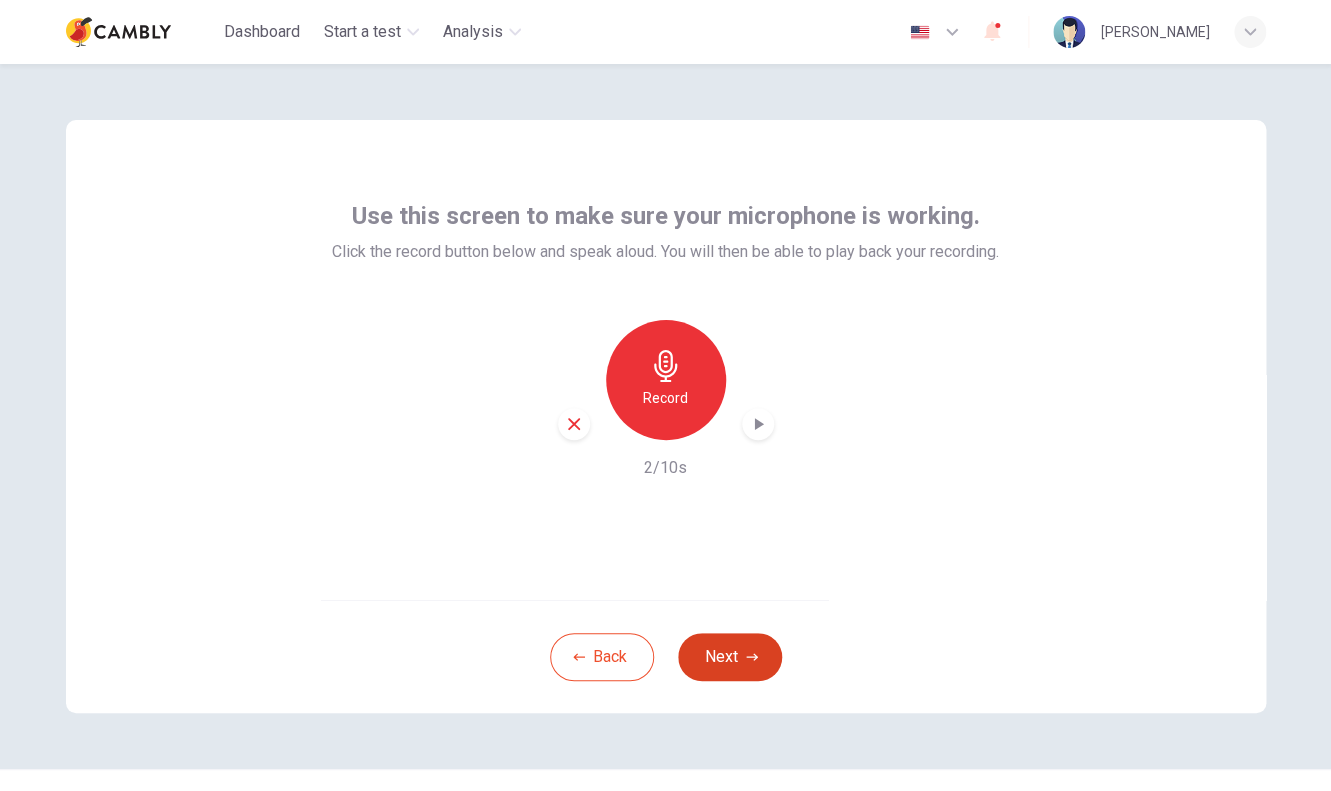 click on "Next" at bounding box center (730, 657) 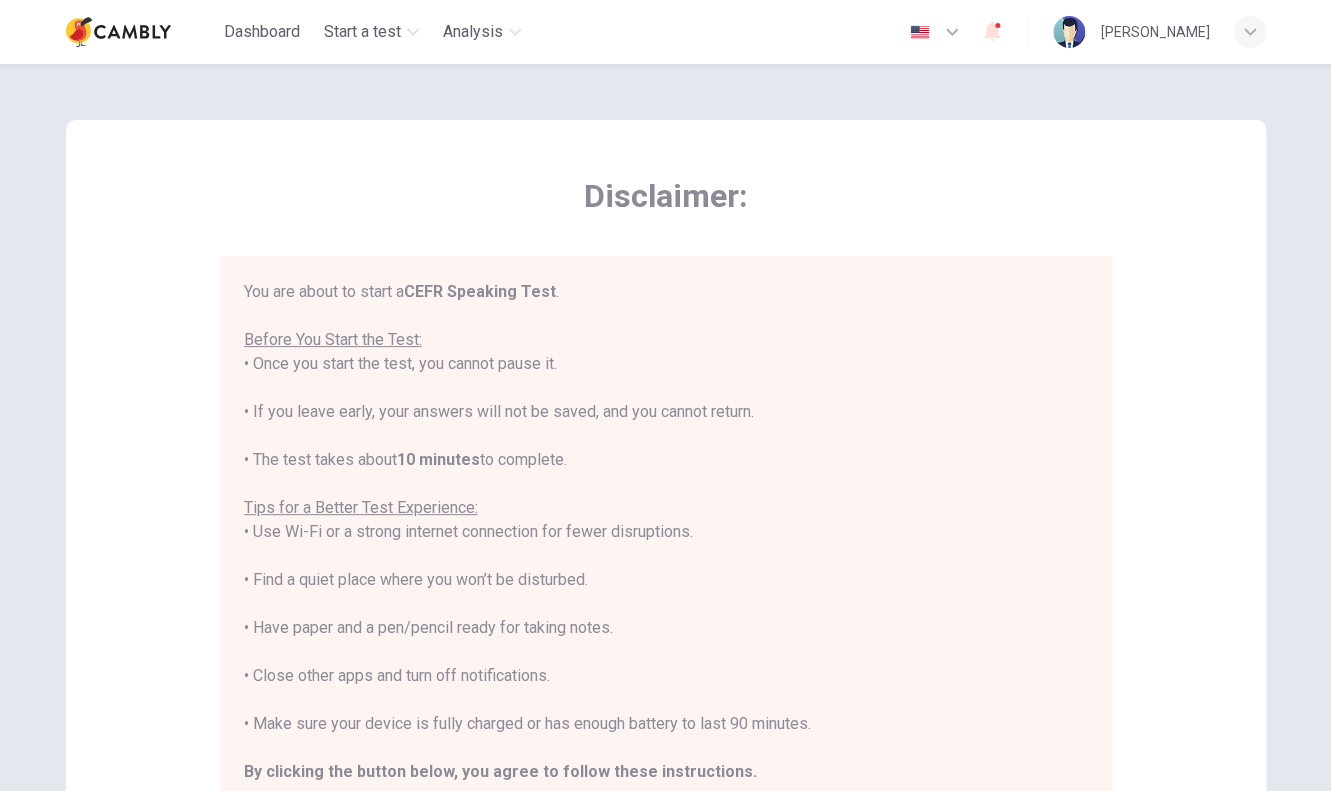 scroll, scrollTop: 24, scrollLeft: 0, axis: vertical 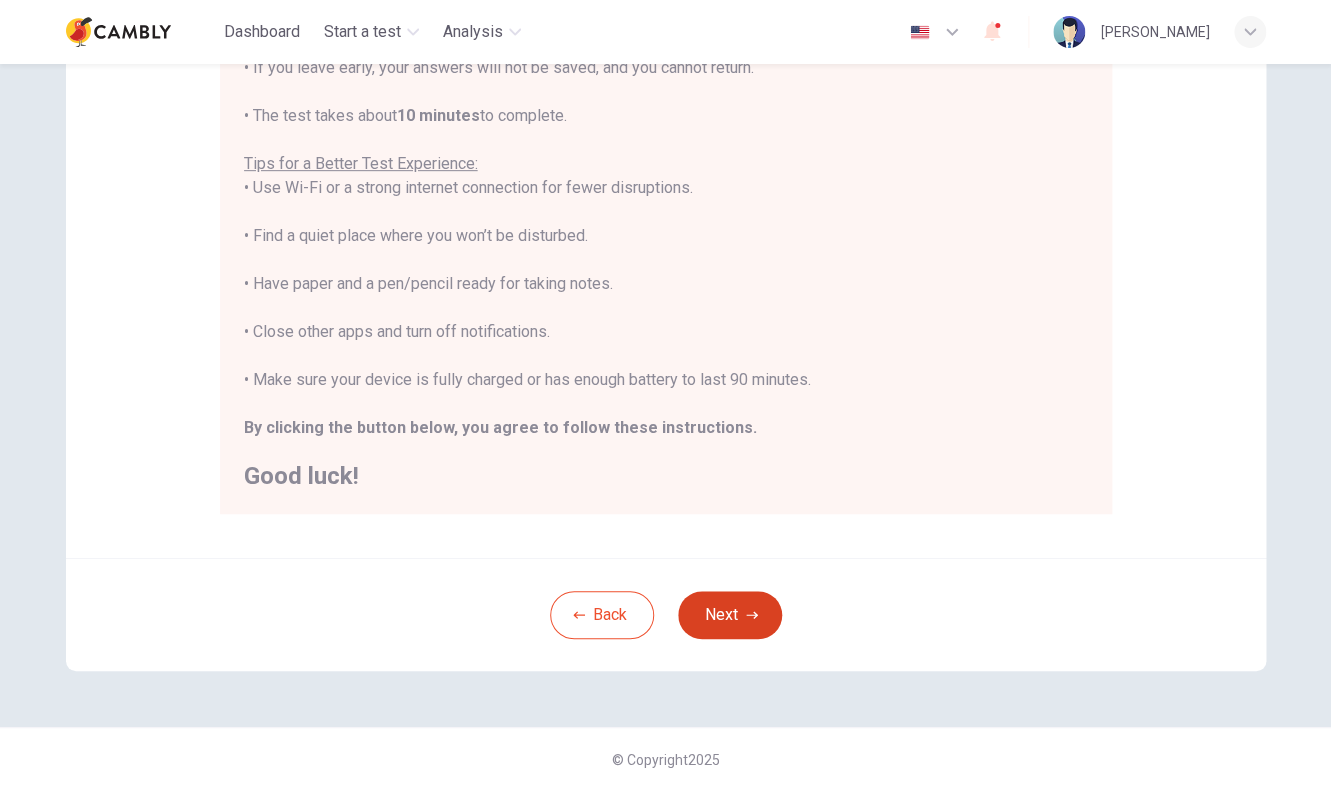 click on "Next" at bounding box center [730, 615] 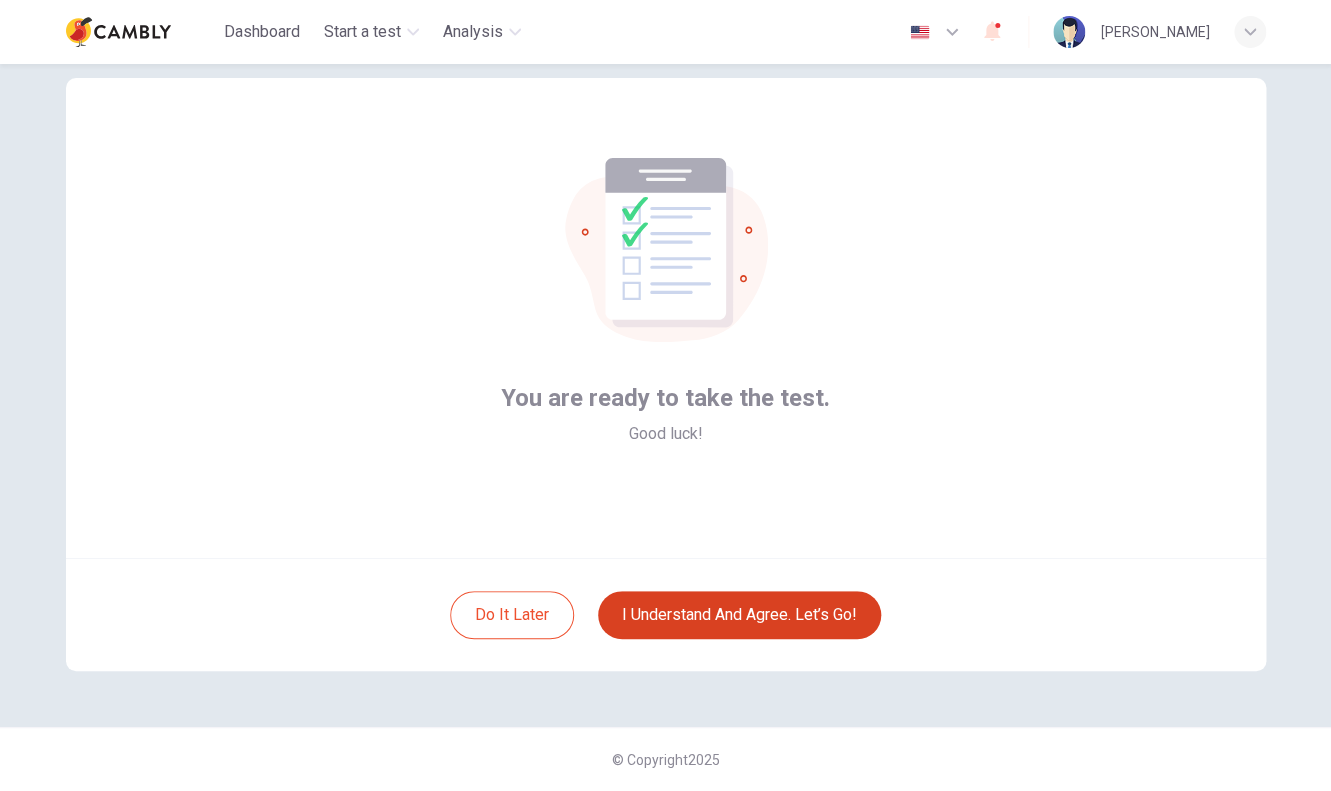 click on "I understand and agree. Let’s go!" at bounding box center (739, 615) 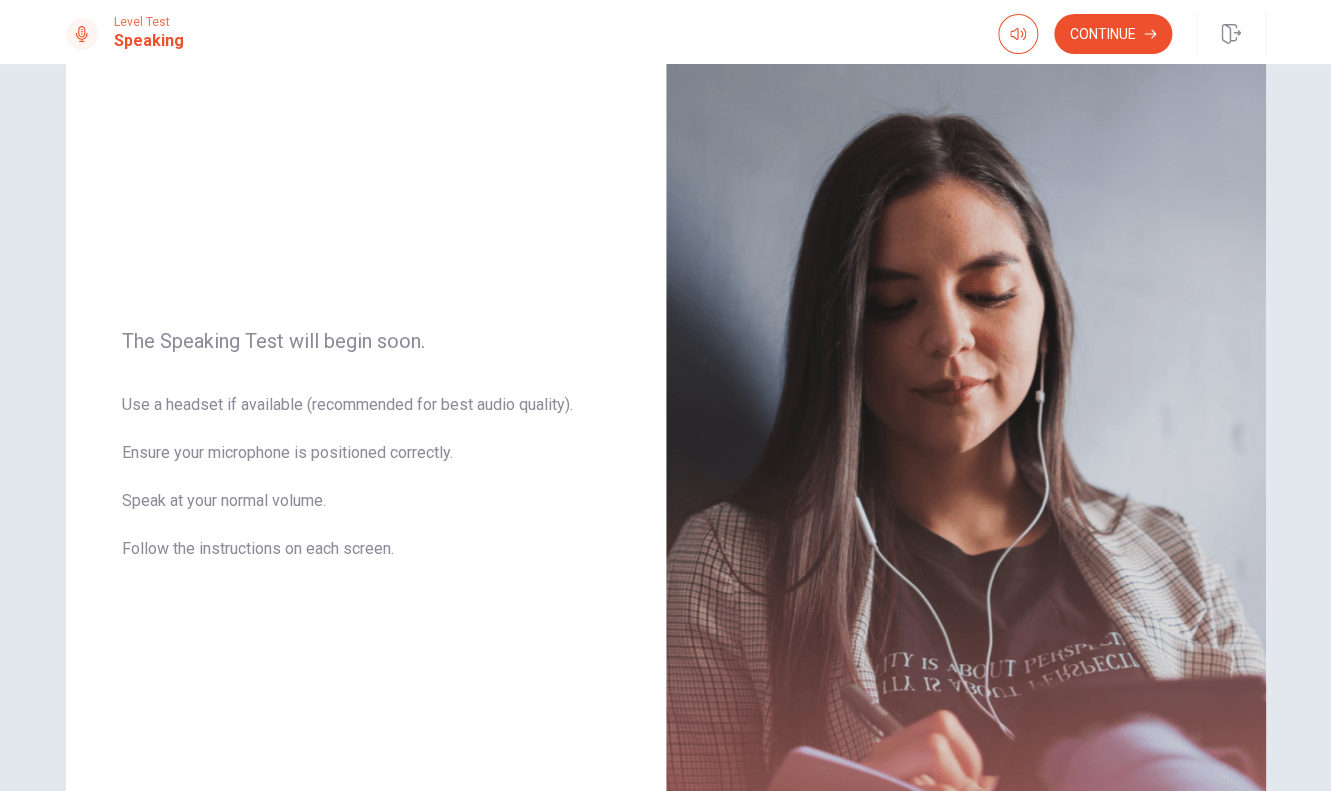scroll, scrollTop: 0, scrollLeft: 0, axis: both 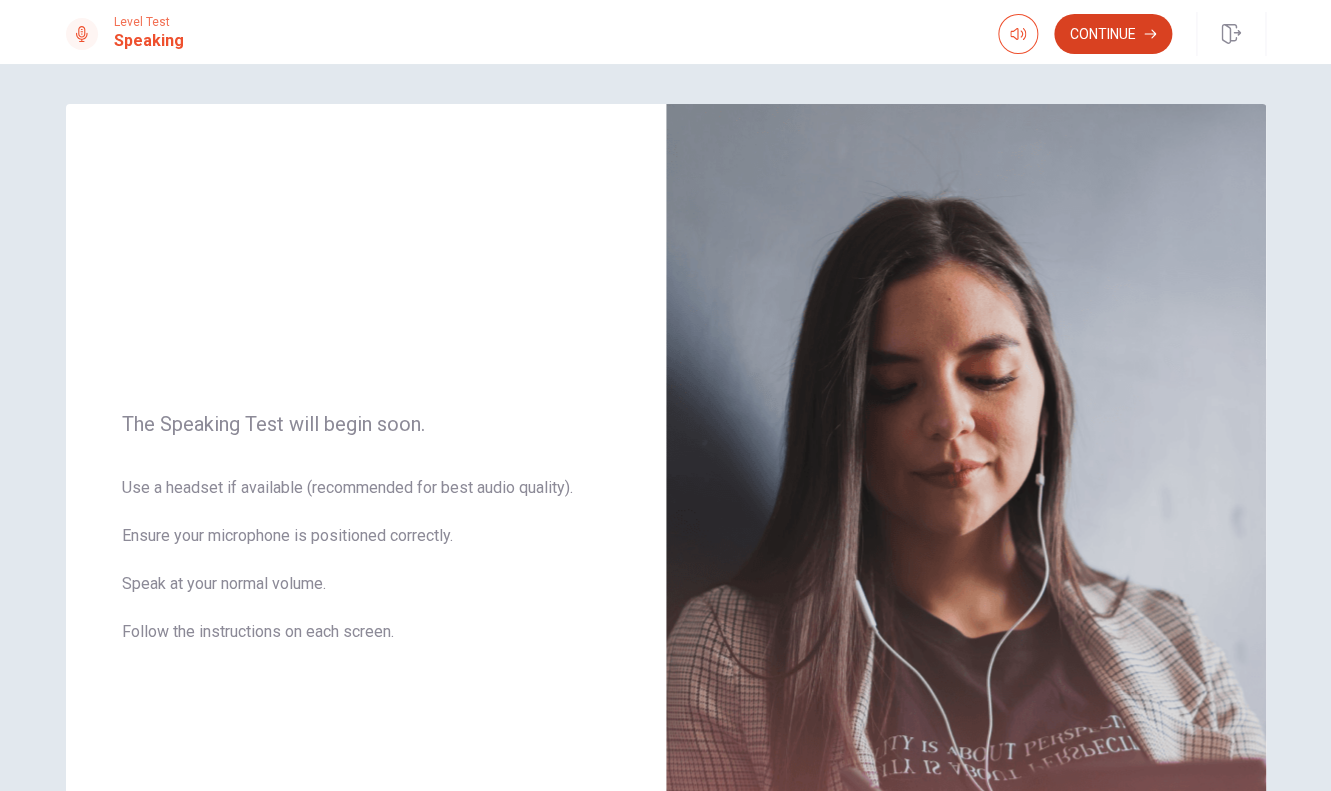 click on "Continue" at bounding box center (1113, 34) 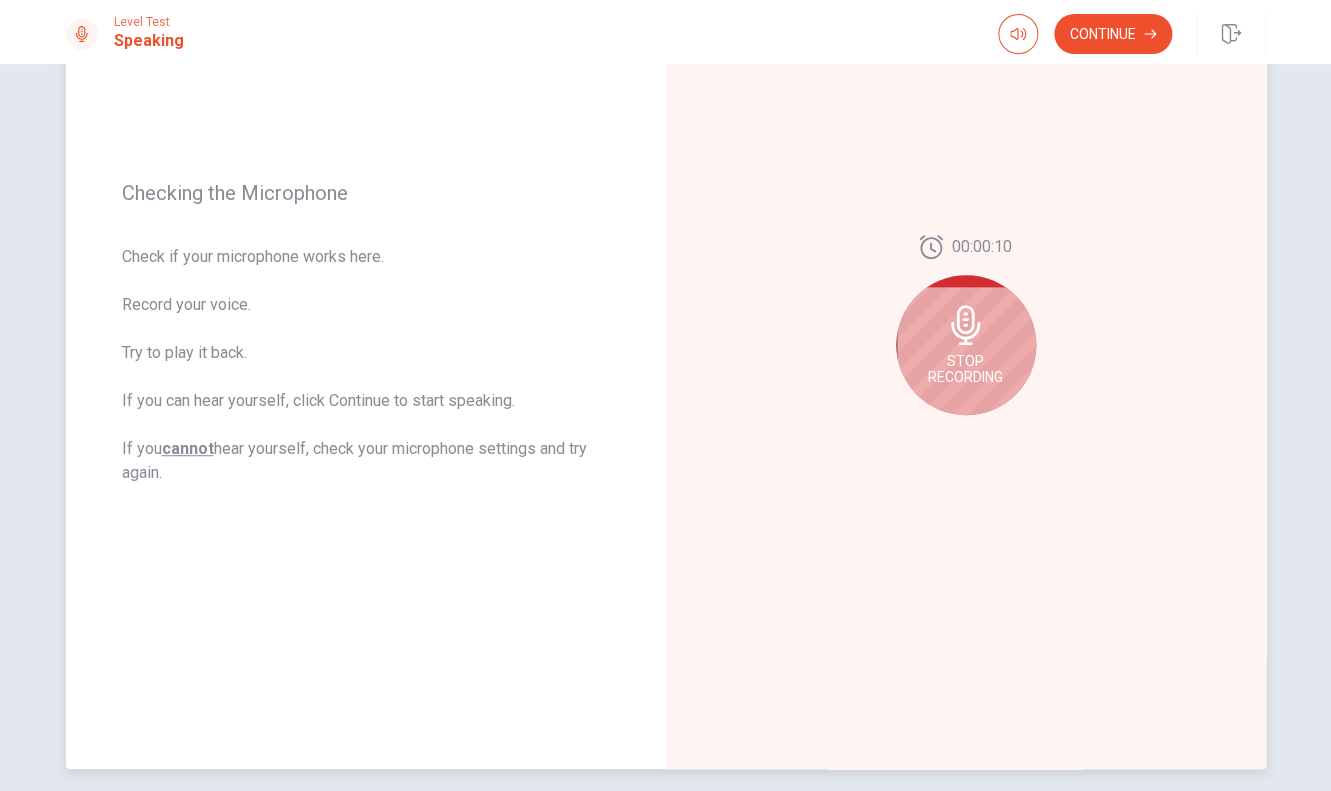 scroll, scrollTop: 228, scrollLeft: 0, axis: vertical 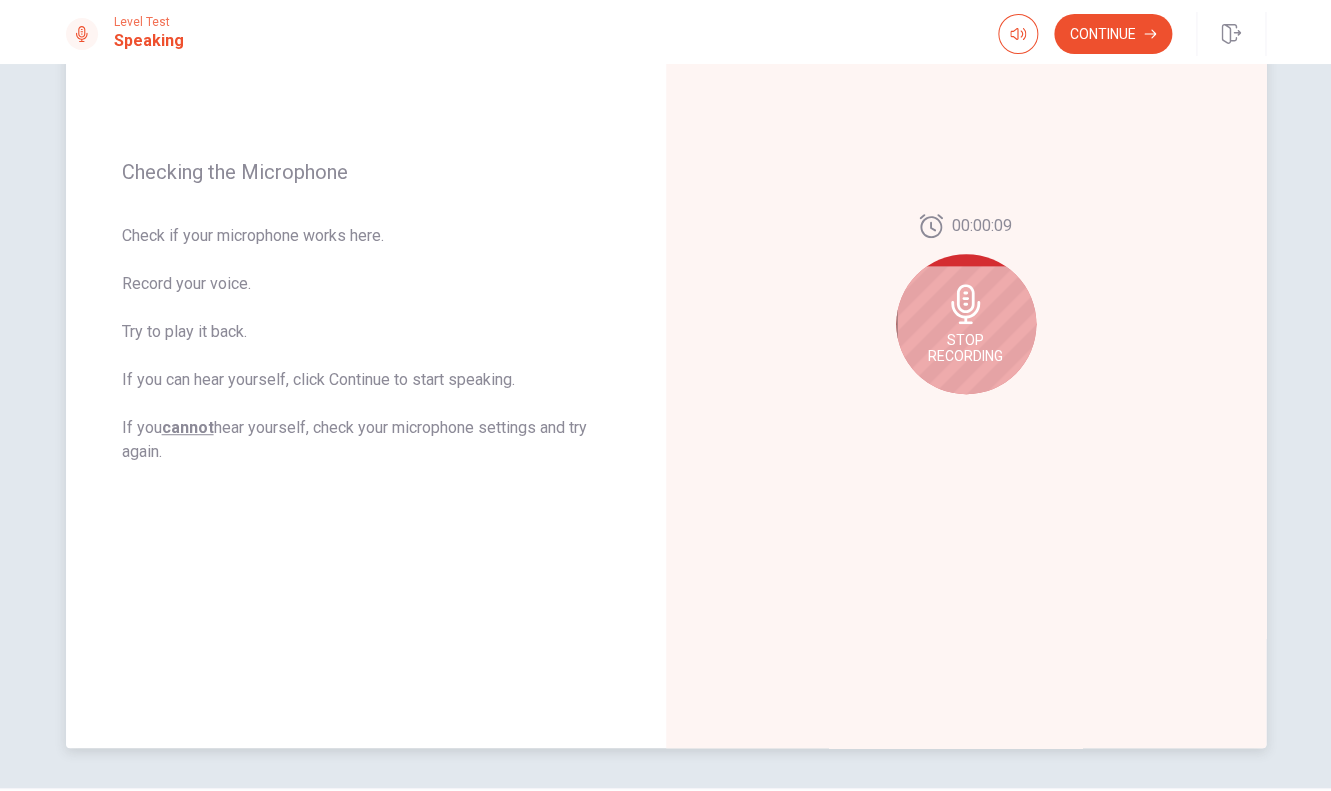 click on "Stop   Recording" at bounding box center [965, 348] 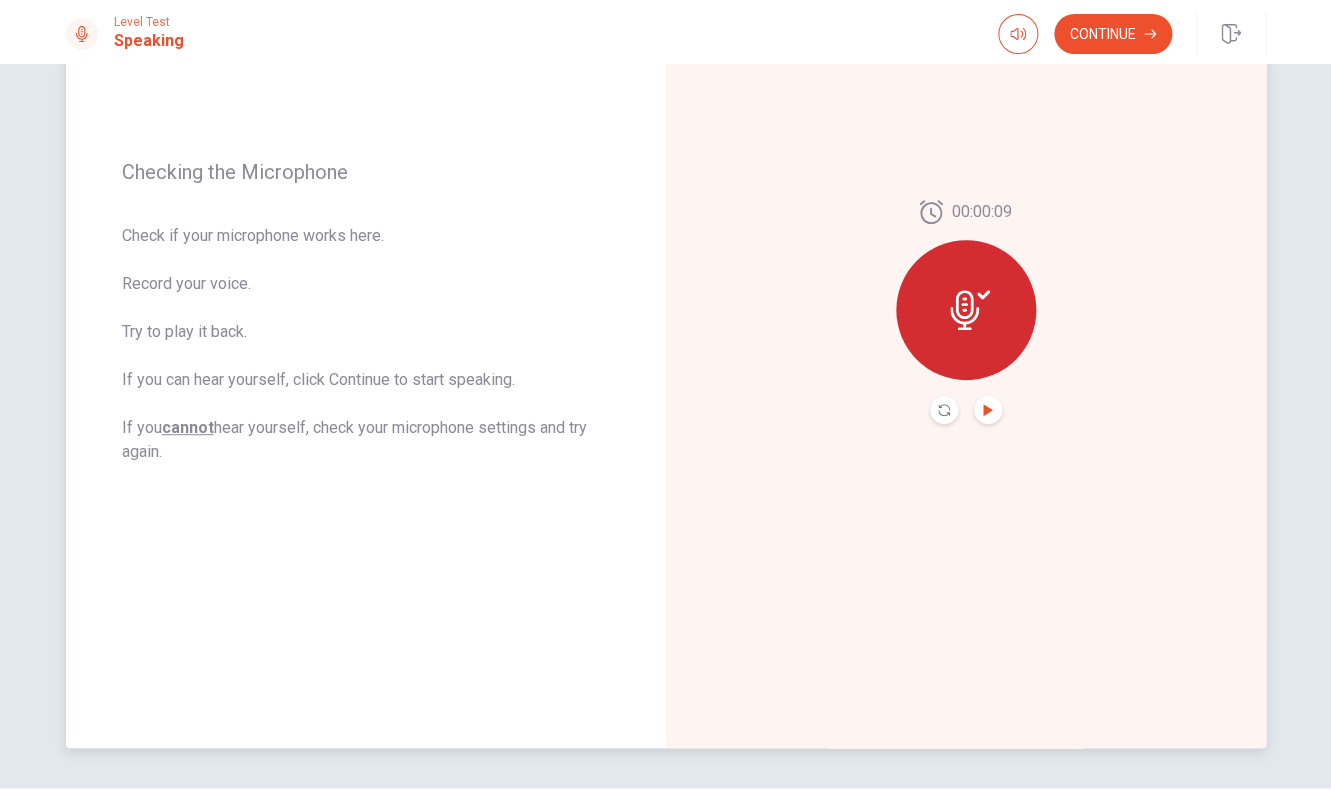 click 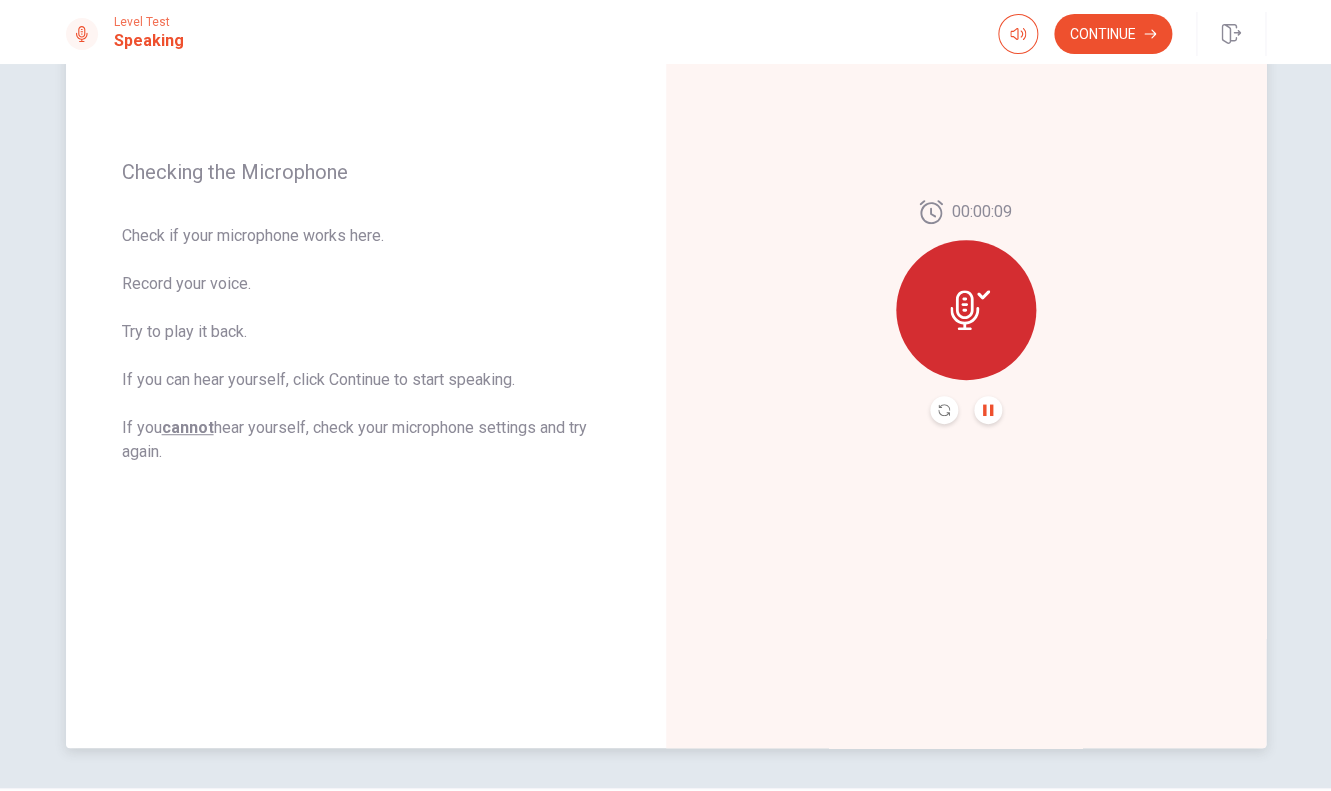 click 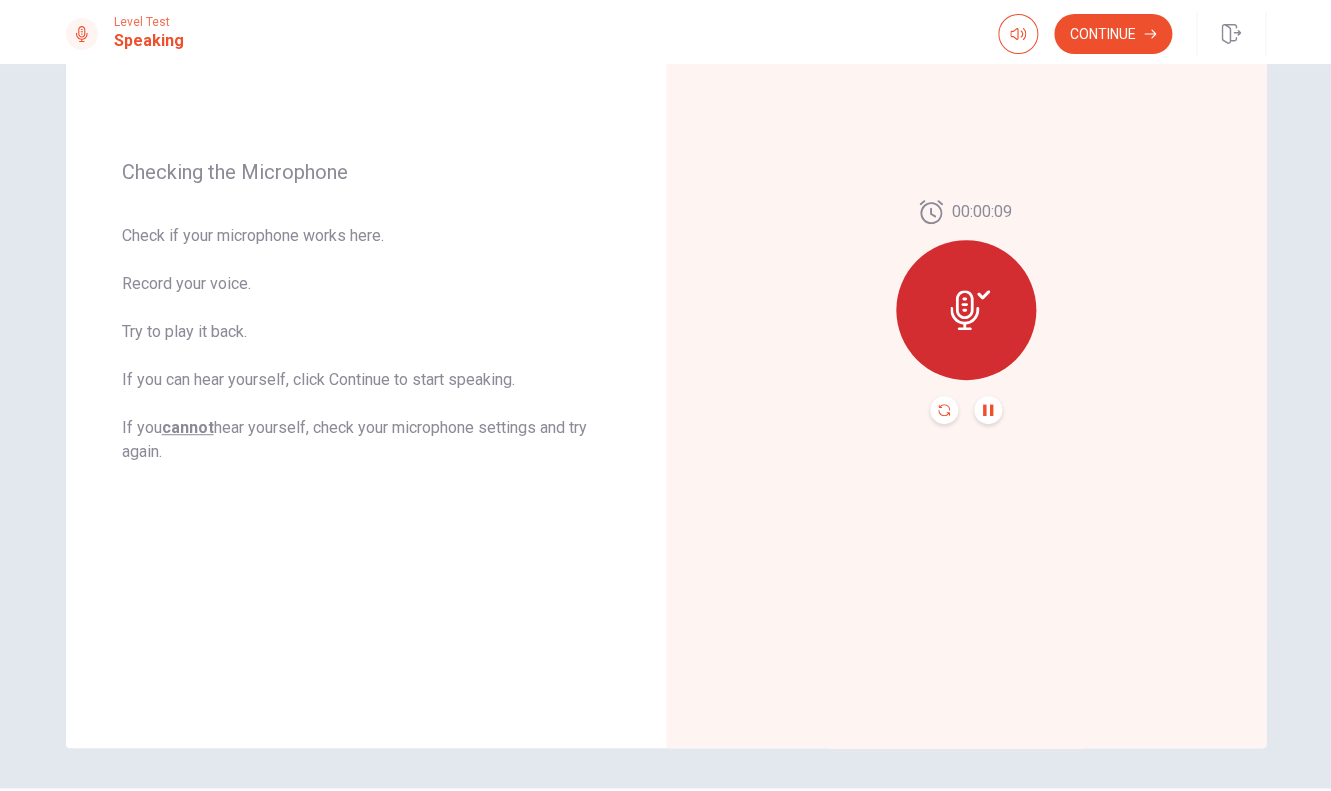 click 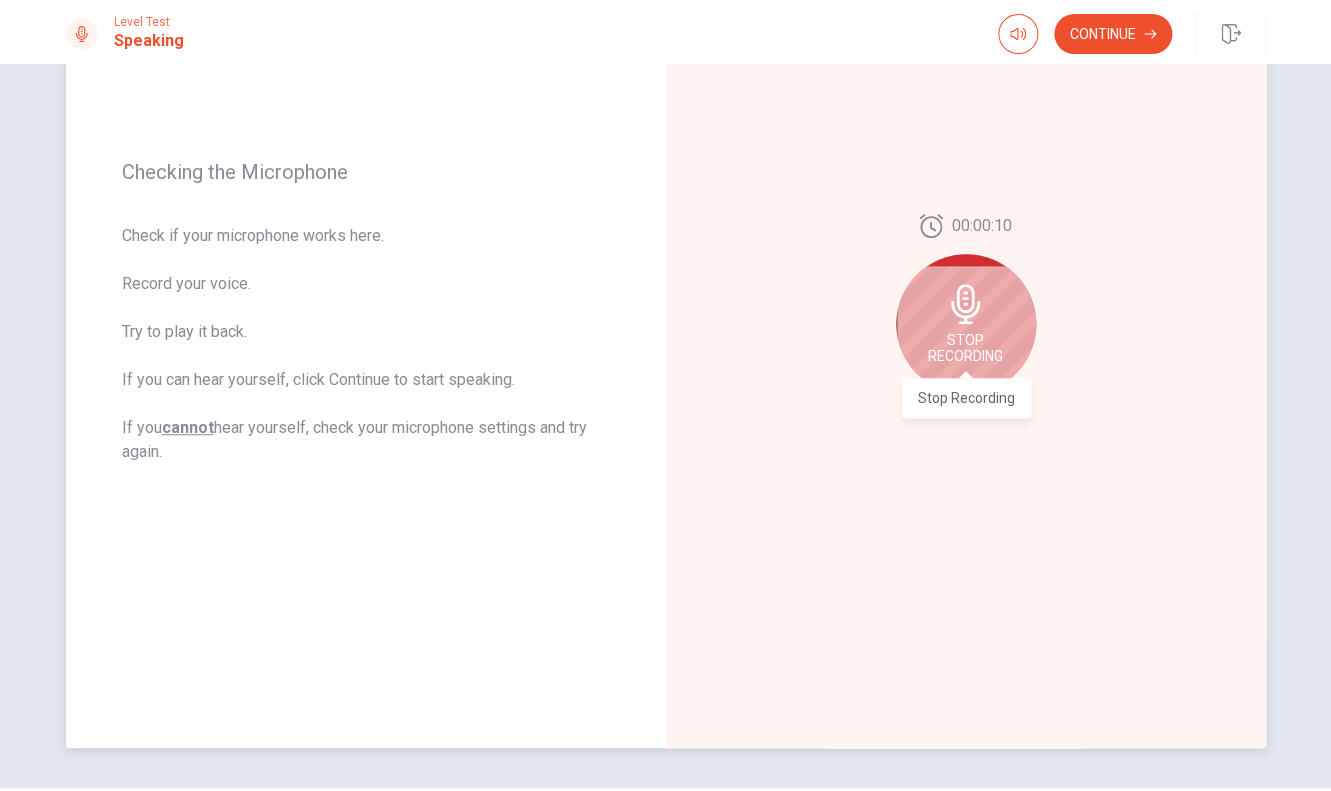 click on "Stop   Recording" at bounding box center [965, 348] 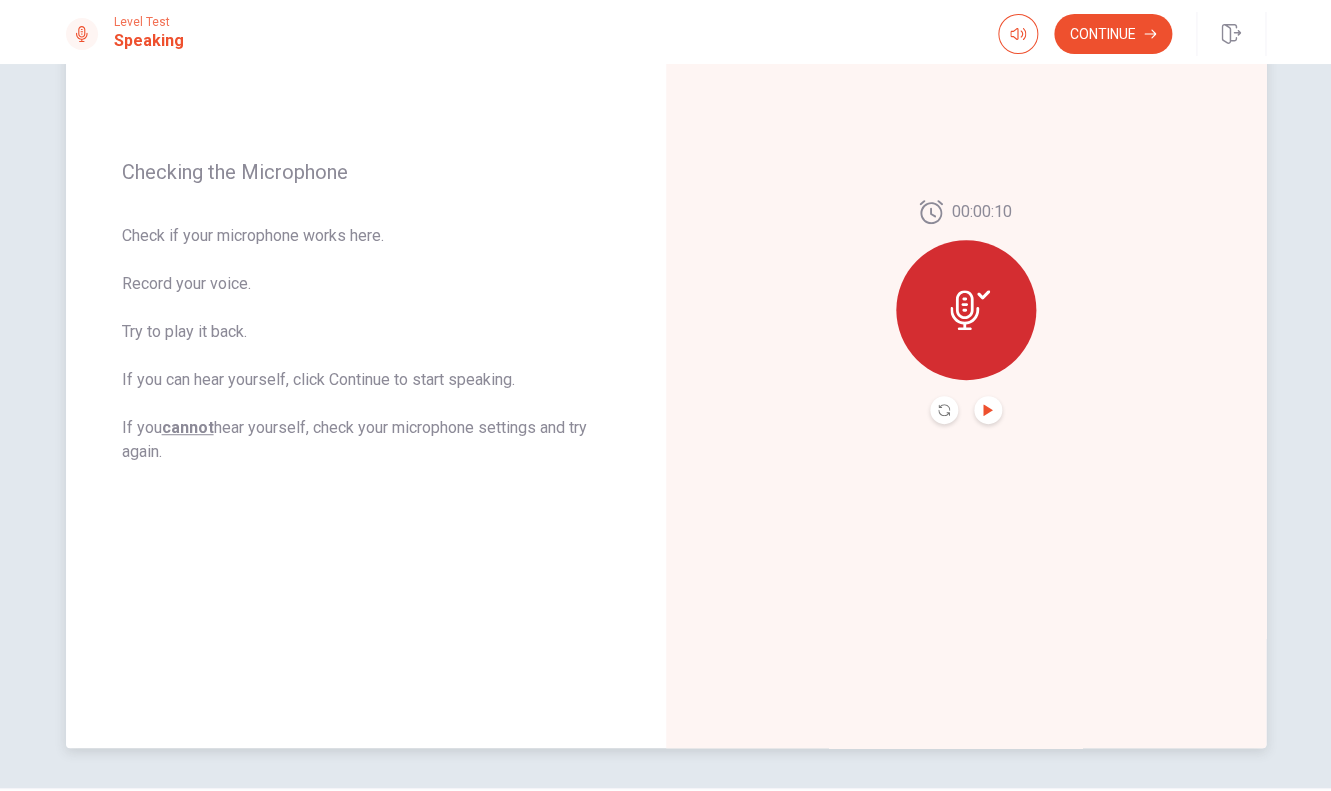click 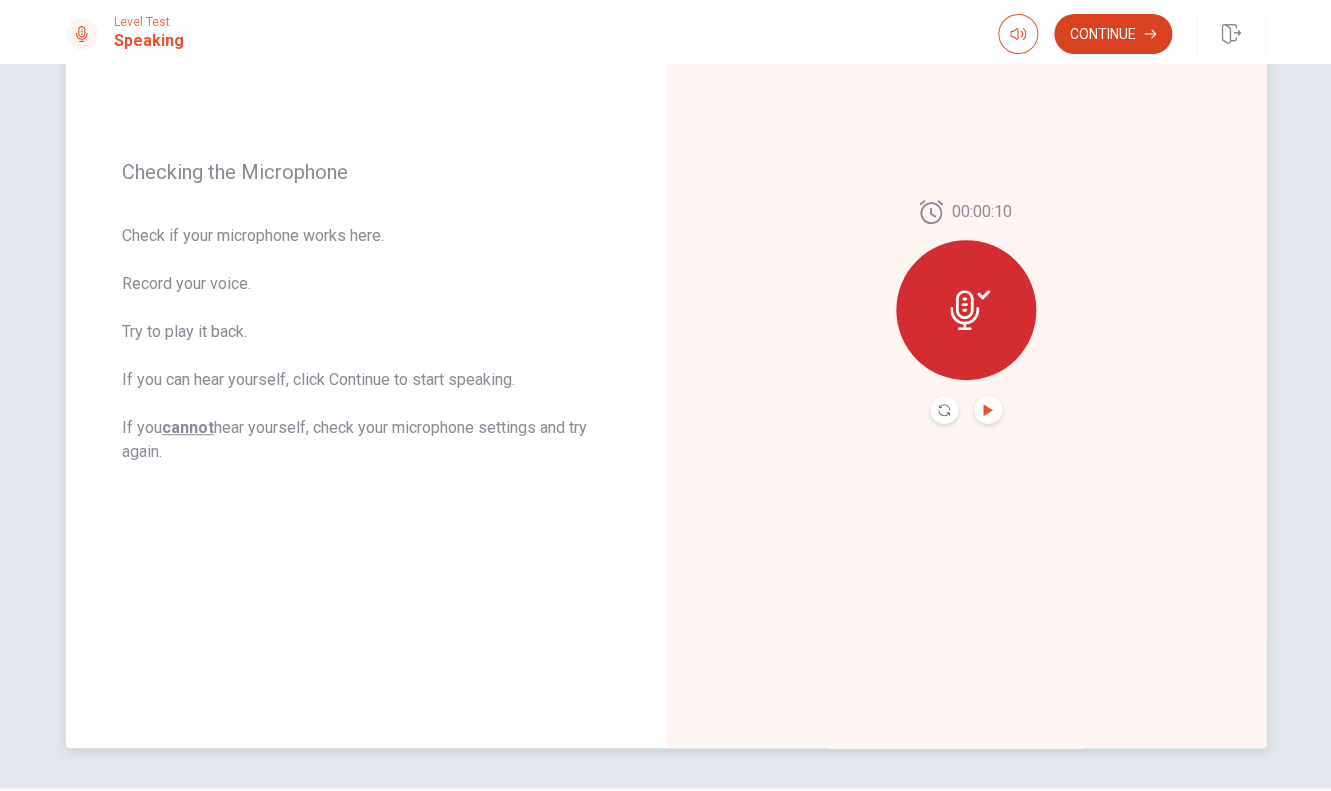 click on "Continue" at bounding box center [1113, 34] 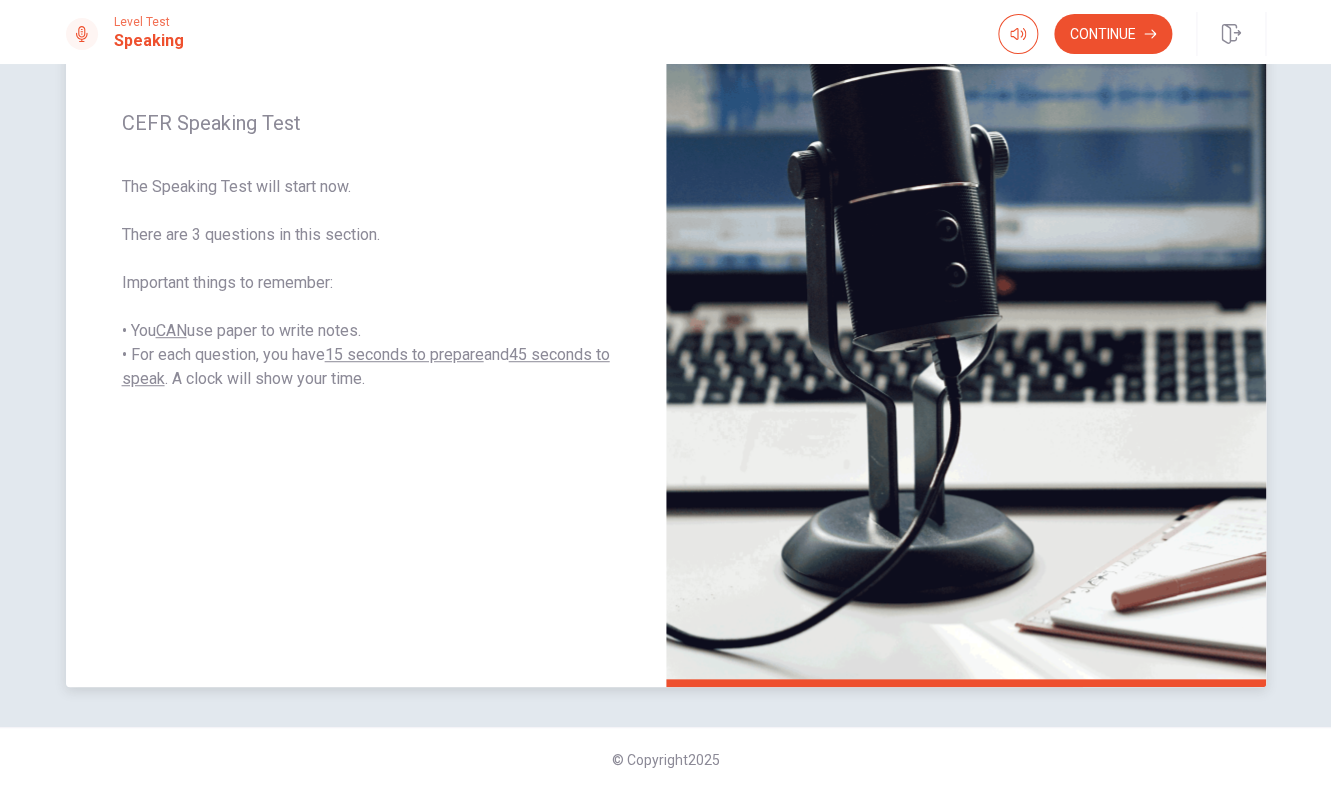 scroll, scrollTop: 0, scrollLeft: 0, axis: both 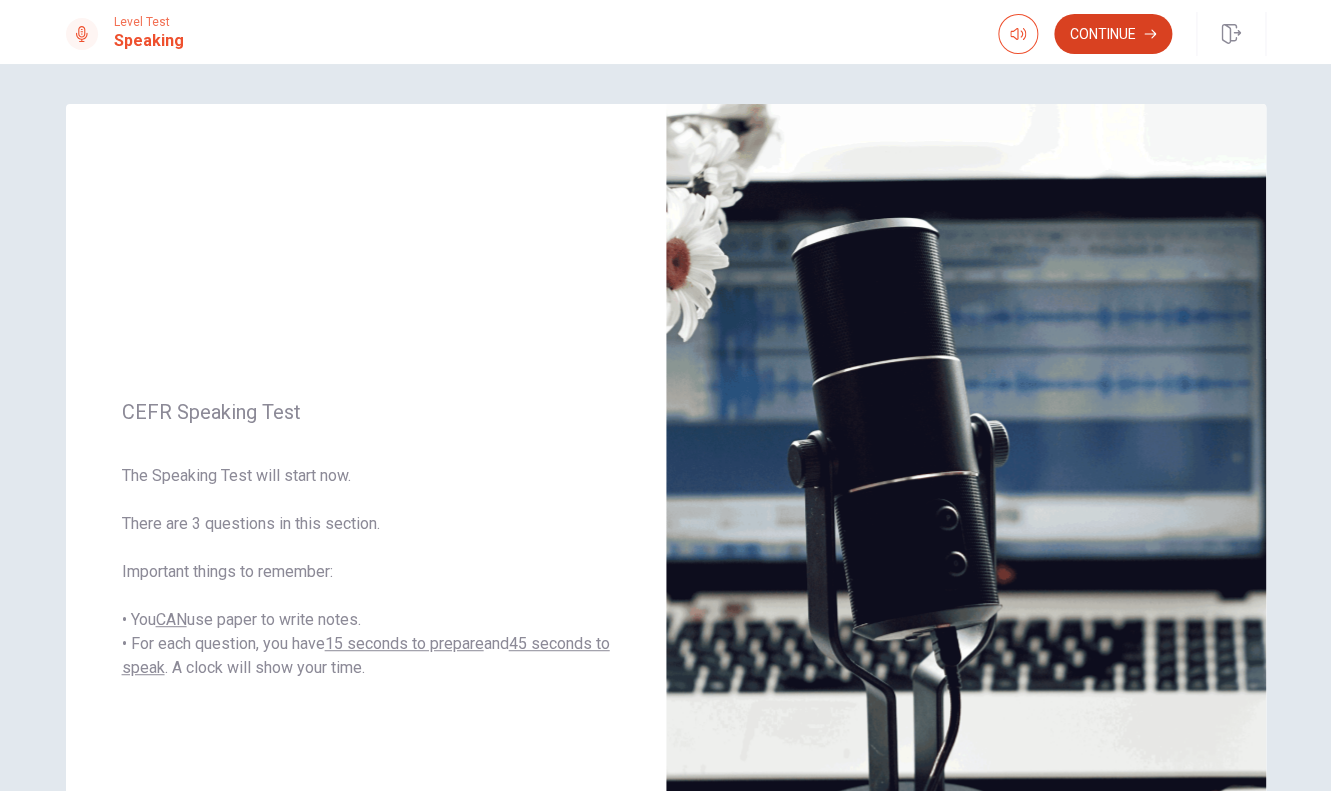 click on "Continue" at bounding box center [1113, 34] 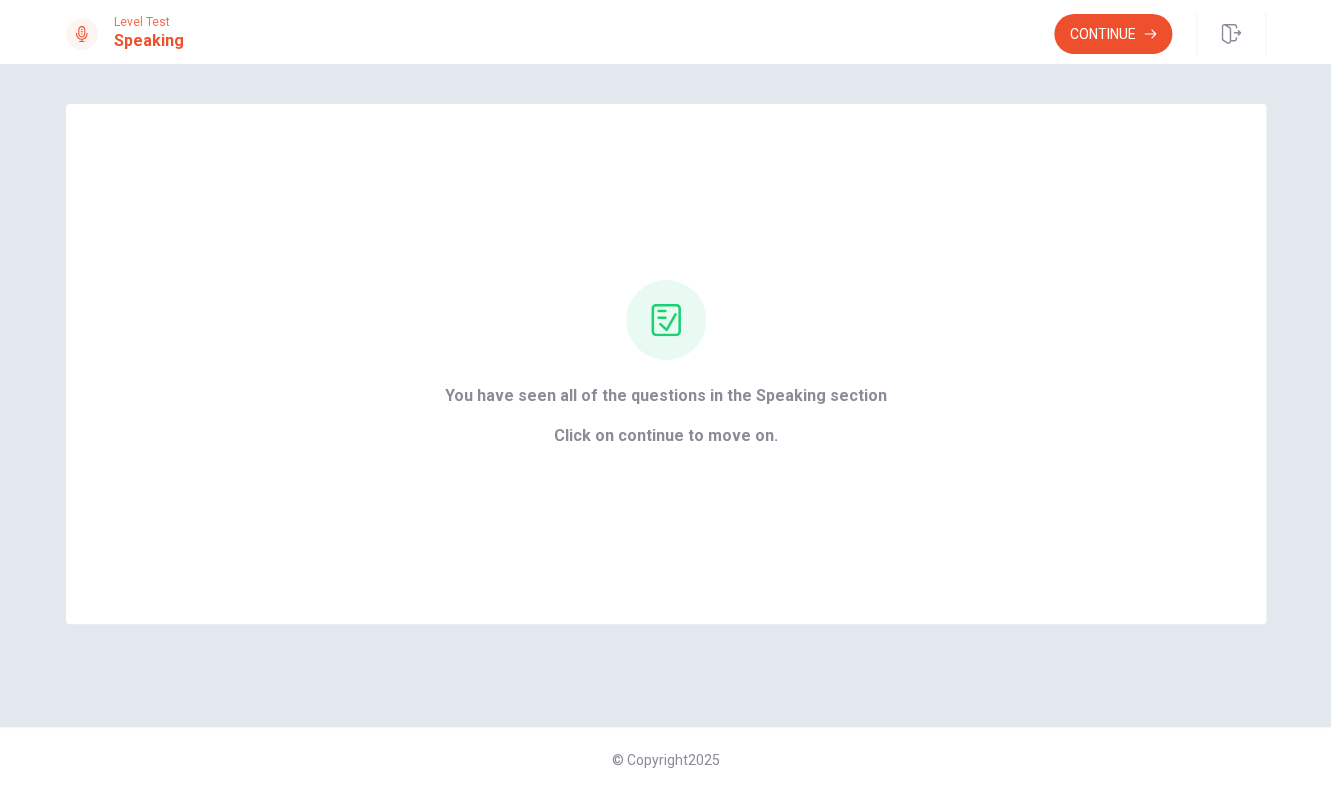 scroll, scrollTop: 0, scrollLeft: 0, axis: both 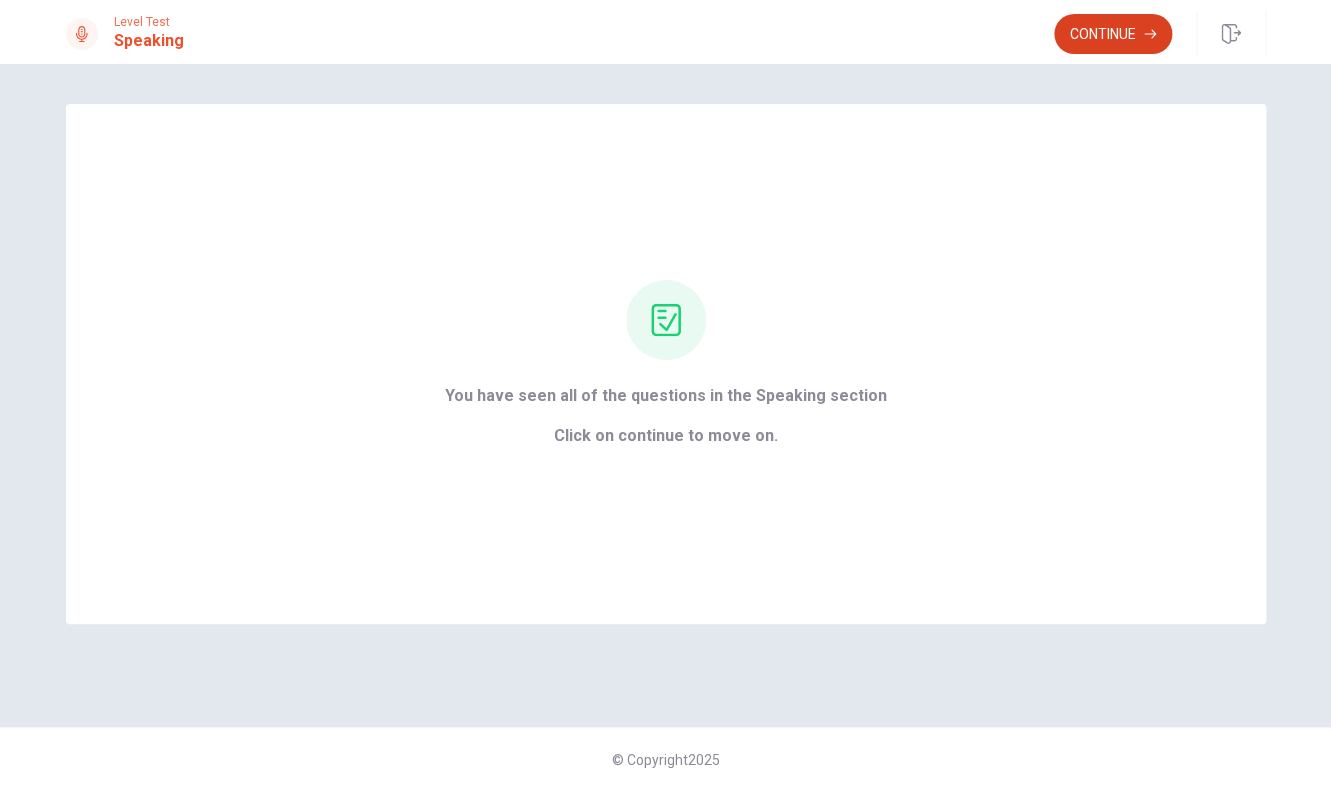 click on "Continue" at bounding box center (1113, 34) 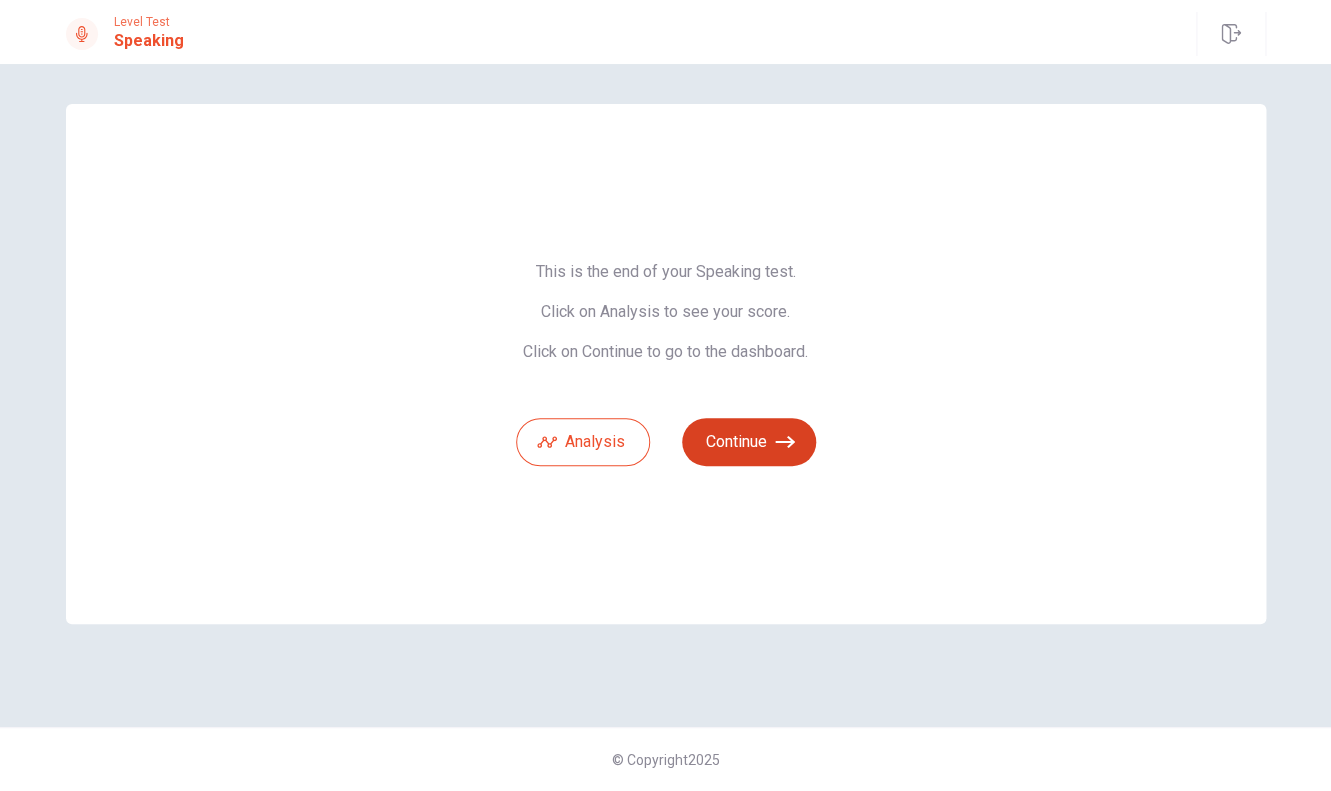 click on "Continue" at bounding box center [749, 442] 